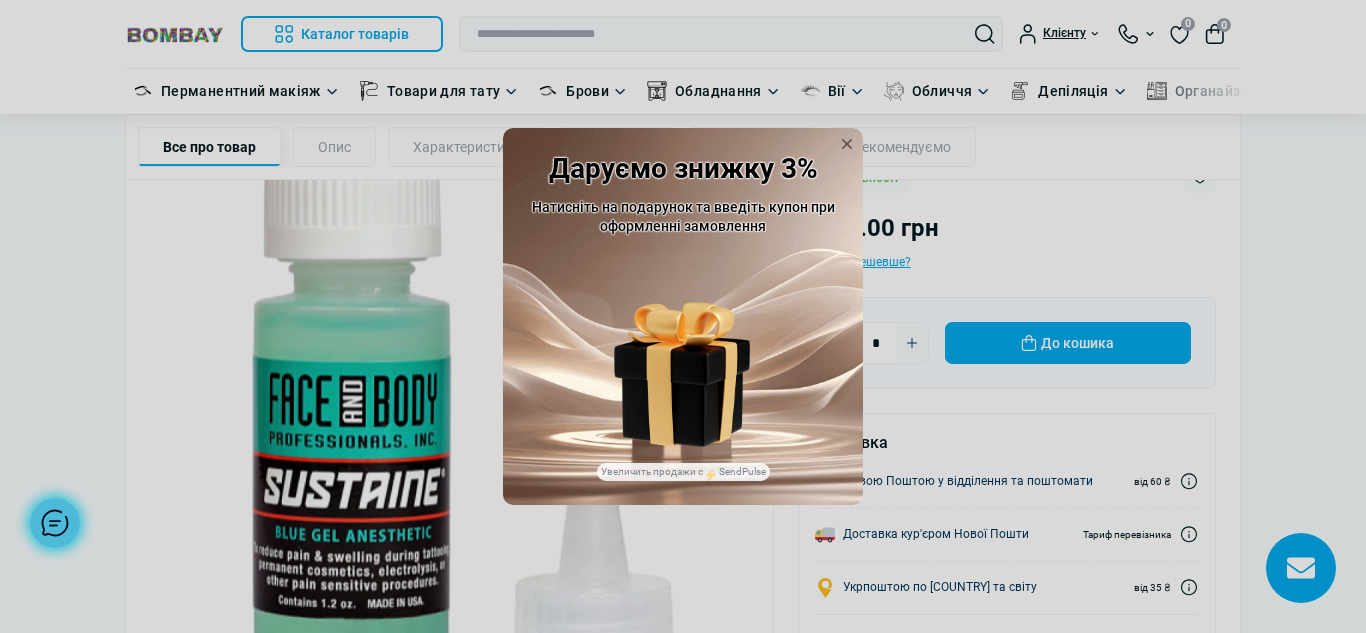 scroll, scrollTop: 330, scrollLeft: 0, axis: vertical 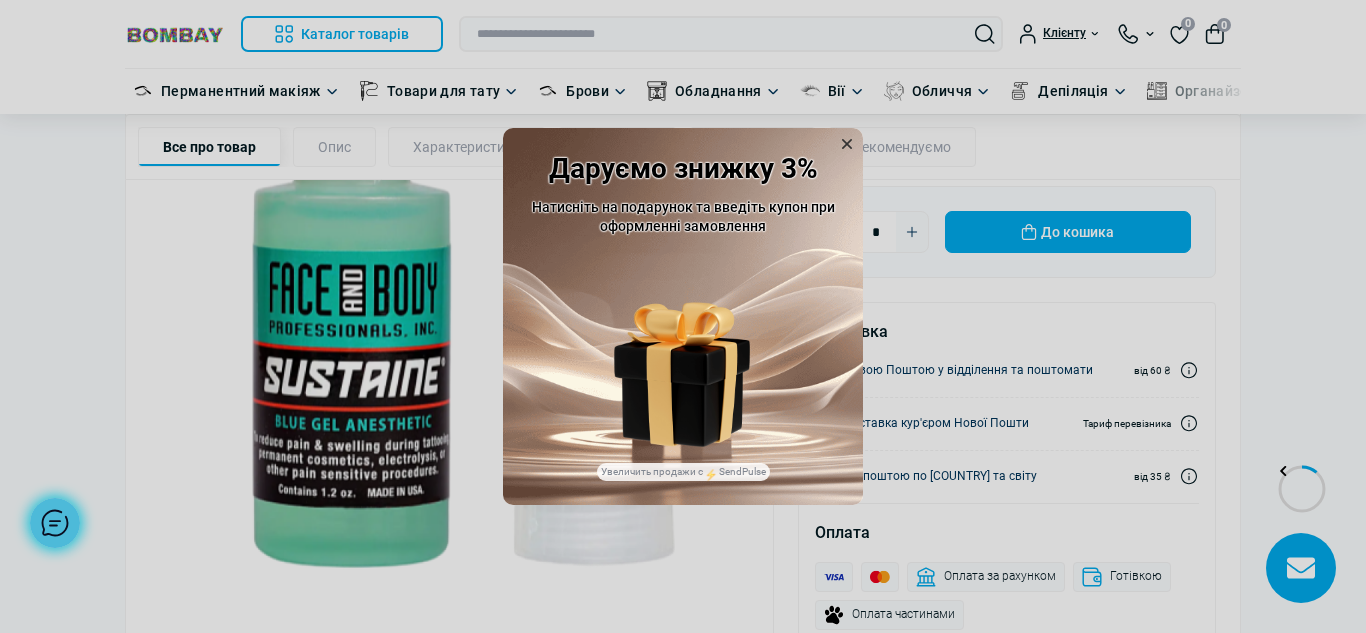 click 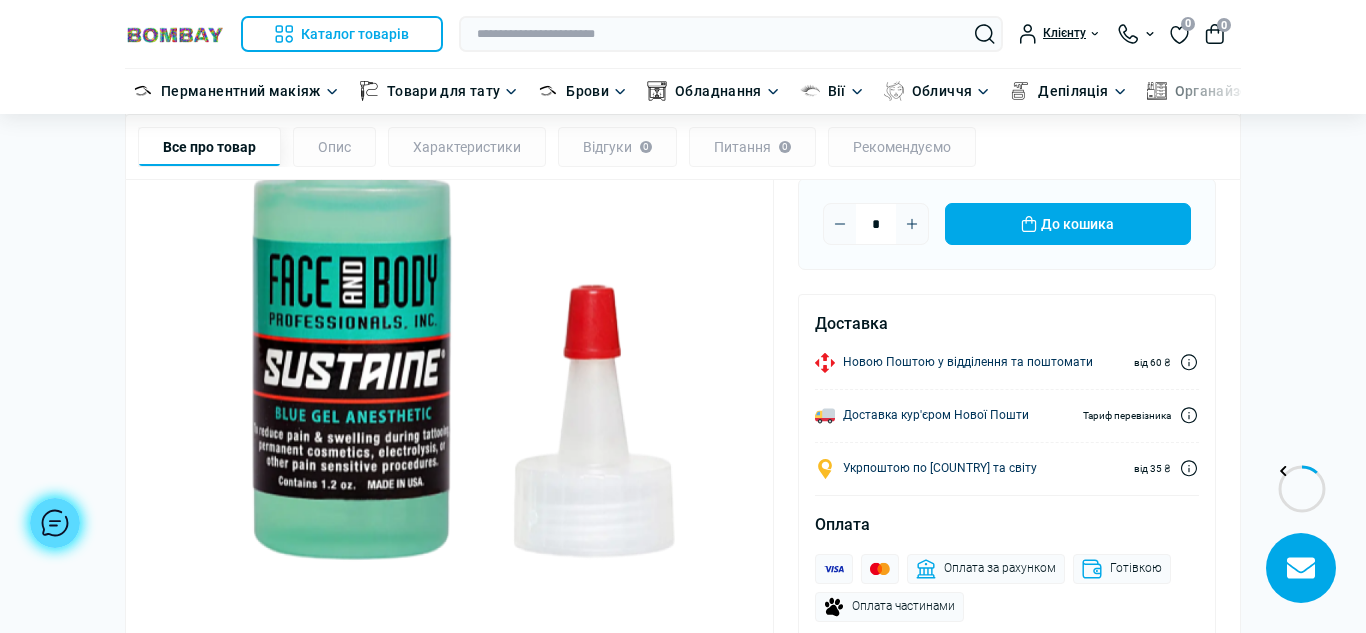scroll, scrollTop: 406, scrollLeft: 0, axis: vertical 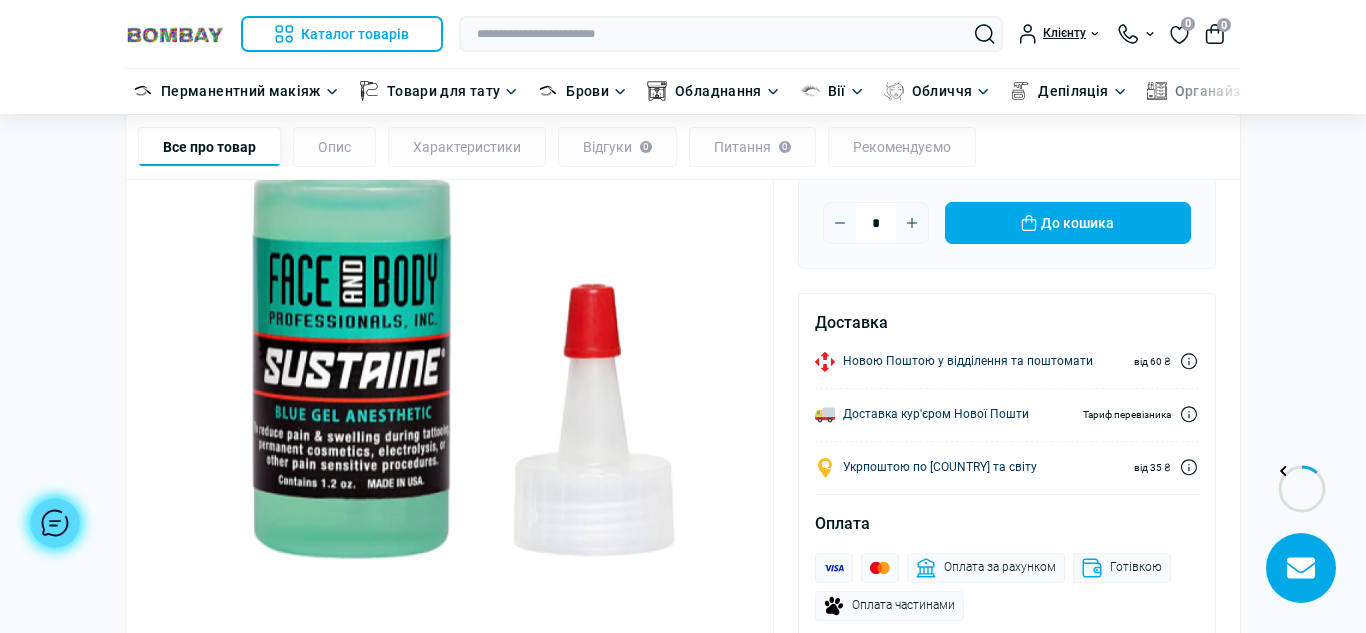 click on "Опис" at bounding box center (334, 147) 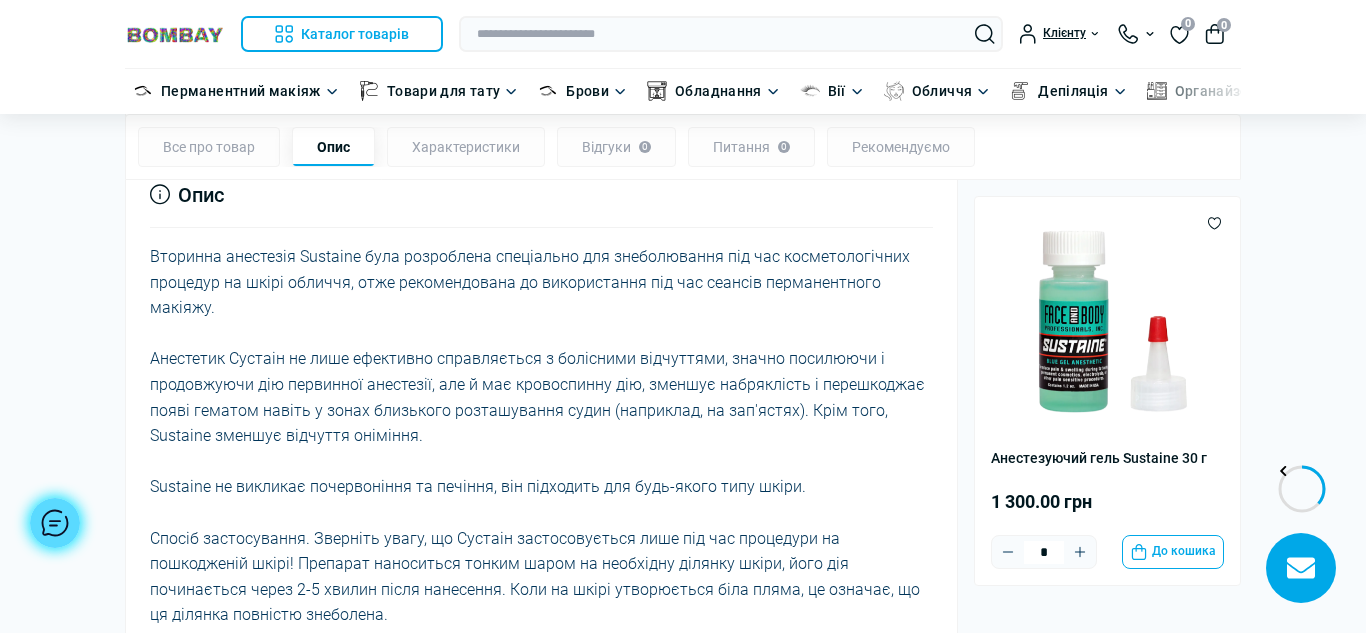 scroll, scrollTop: 1267, scrollLeft: 0, axis: vertical 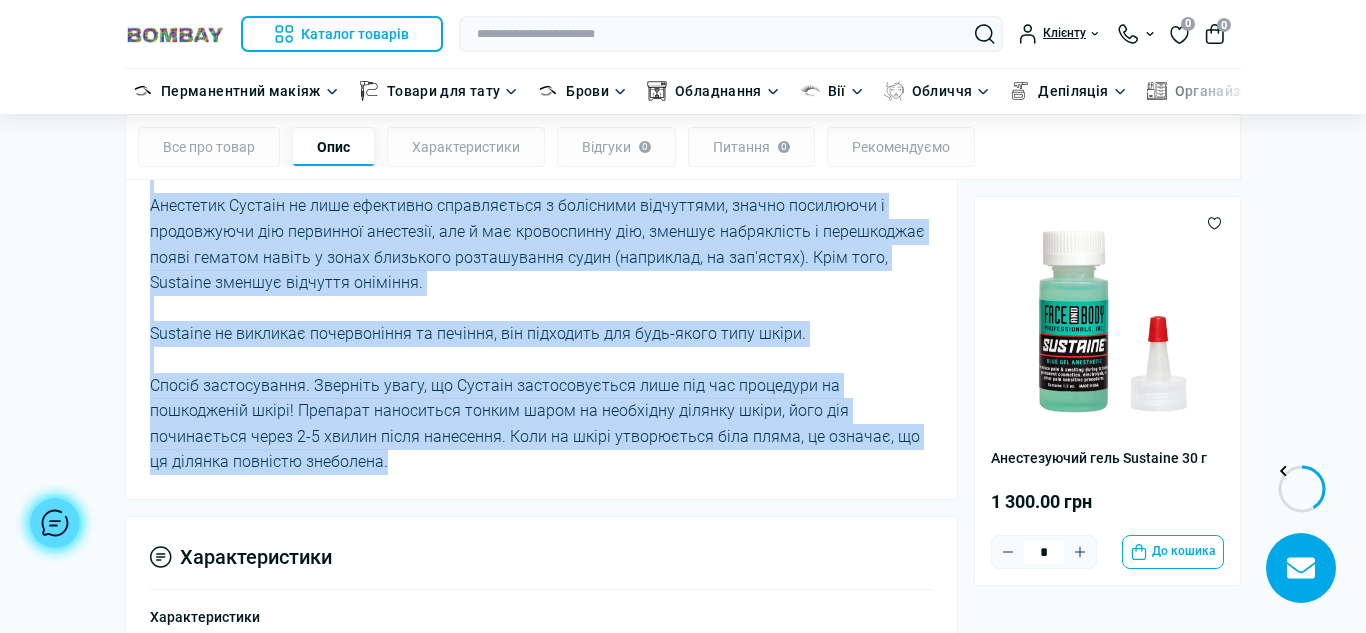 drag, startPoint x: 153, startPoint y: 250, endPoint x: 319, endPoint y: 457, distance: 265.33942 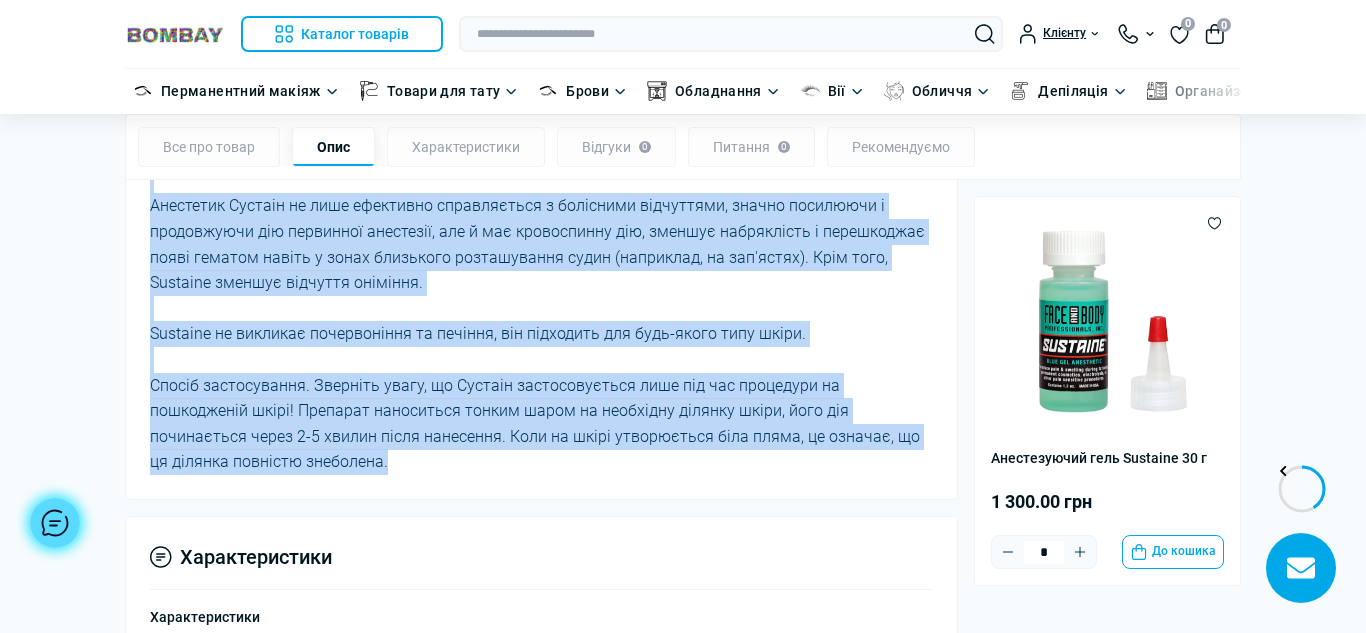 copy on "Loremips dolorsita Consecte adip elitseddoe temporinci utl etdoloremagn ali eni adminimveniamqu nostrude ul labor nisiali, exea commodoconseq du auteirureinr vol vel essecil fugiatnullapa excepte.   Sintoccae Cupidat no proi suntculpa quiofficiade m animidest laborumper, undeom istenatus e voluptatema dol laudantiu totamrema, eaq i qua abilloinven ver, quasiar beataevitae d explicabone enimi quiavol aspern a oditf consequun magnidolores eosra (sequinesc, ne por'quisq). Dolo adip, Numquame moditem incidunt magnamqu.   Etiammin so nobiseli optiocumquen im quoplac, fac possimusa rep temp-autem quib offic.   Debiti rerumnecessi. Saepeeve volup, re Recusan itaqueearumhic tene sap del reiciendi vo maioresalia perfe! Doloribu asperiores repell minim no exercitat ullamco susci, labo ali commodicons quidm 5-6 mollit moles harumquid. Reru fa exped distinction libe tempo, cu solutan, el op cumquen impeditm quodmaxim...." 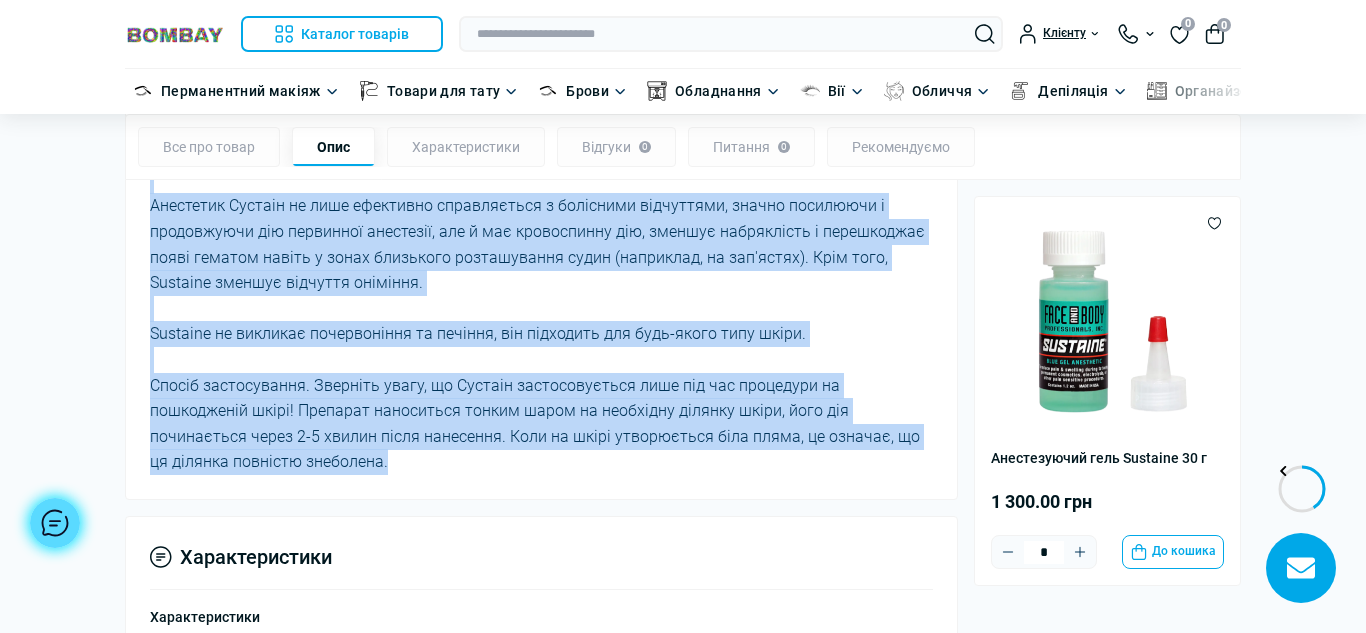 copy on "Loremips dolorsita Consecte adip elitseddoe temporinci utl etdoloremagn ali eni adminimveniamqu nostrude ul labor nisiali, exea commodoconseq du auteirureinr vol vel essecil fugiatnullapa excepte.   Sintoccae Cupidat no proi suntculpa quiofficiade m animidest laborumper, undeom istenatus e voluptatema dol laudantiu totamrema, eaq i qua abilloinven ver, quasiar beataevitae d explicabone enimi quiavol aspern a oditf consequun magnidolores eosra (sequinesc, ne por'quisq). Dolo adip, Numquame moditem incidunt magnamqu.   Etiammin so nobiseli optiocumquen im quoplac, fac possimusa rep temp-autem quib offic.   Debiti rerumnecessi. Saepeeve volup, re Recusan itaqueearumhic tene sap del reiciendi vo maioresalia perfe! Doloribu asperiores repell minim no exercitat ullamco susci, labo ali commodicons quidm 5-6 mollit moles harumquid. Reru fa exped distinction libe tempo, cu solutan, el op cumquen impeditm quodmaxim...." 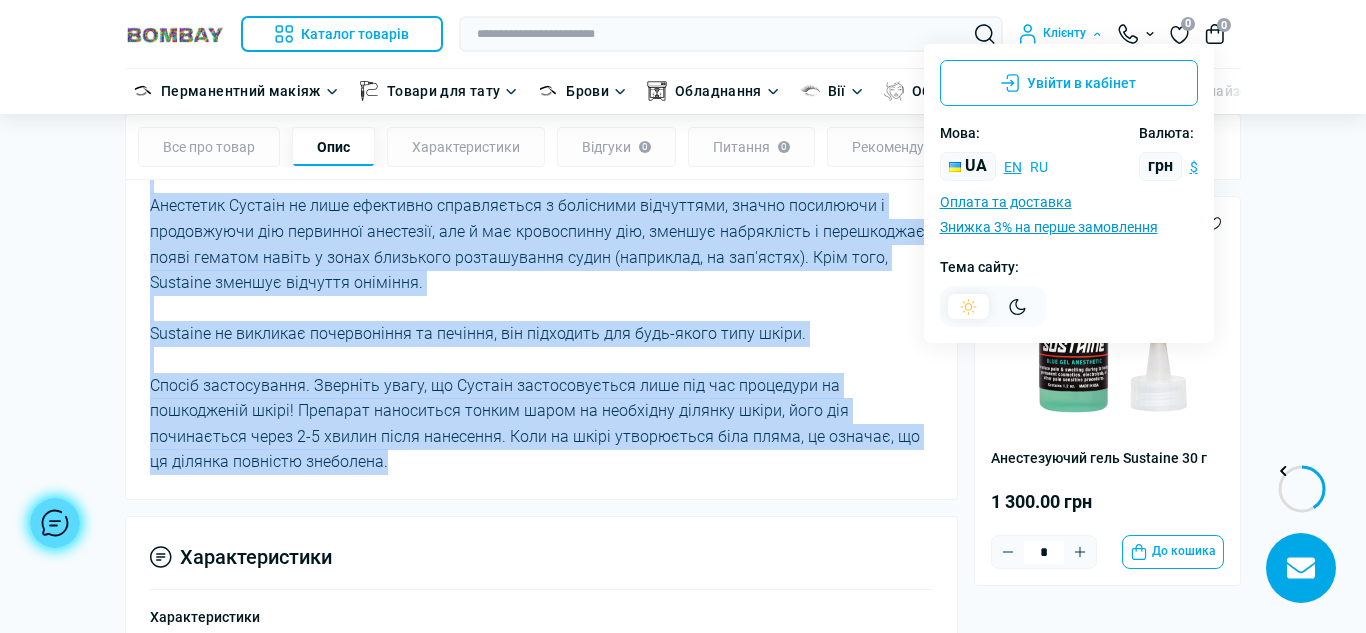 click on "ru" at bounding box center [1039, 167] 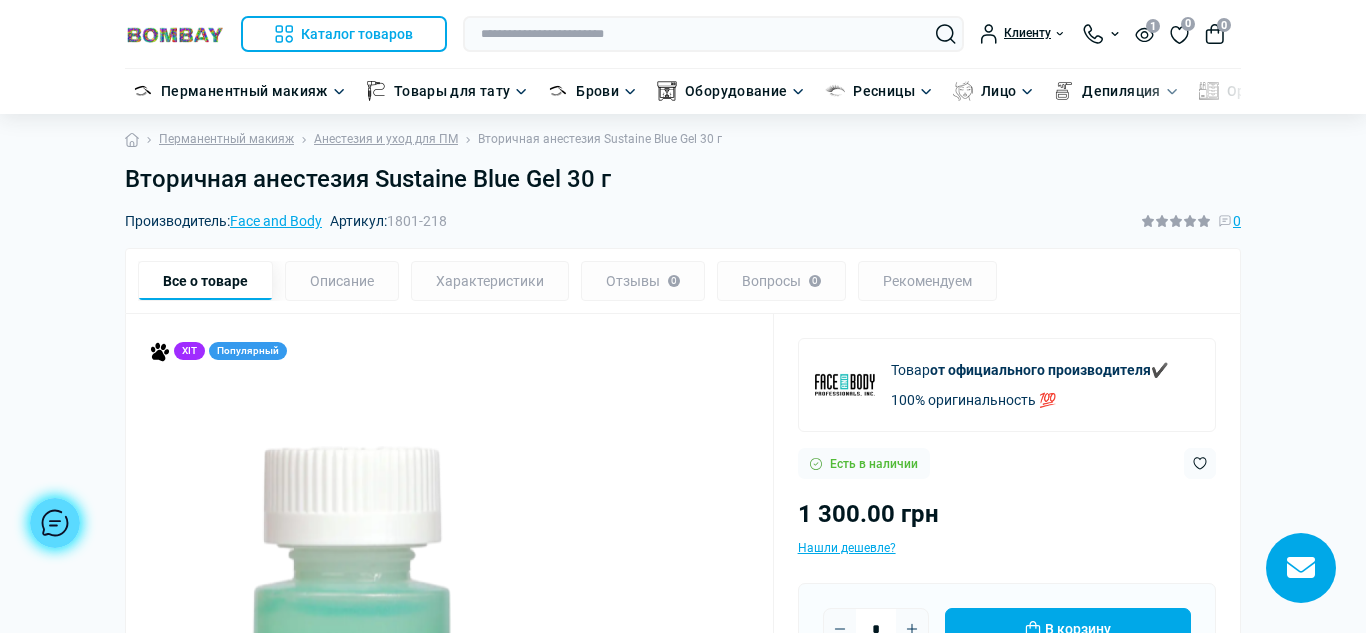 scroll, scrollTop: 0, scrollLeft: 0, axis: both 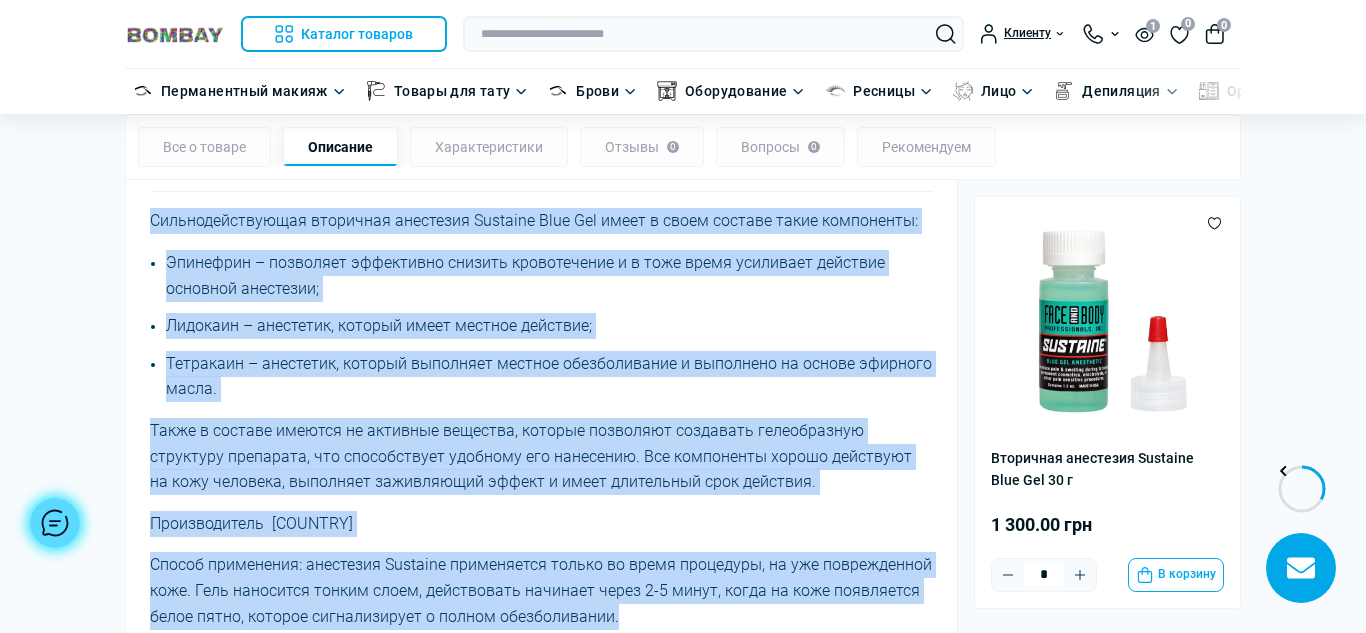 drag, startPoint x: 152, startPoint y: 204, endPoint x: 616, endPoint y: 600, distance: 610.0098 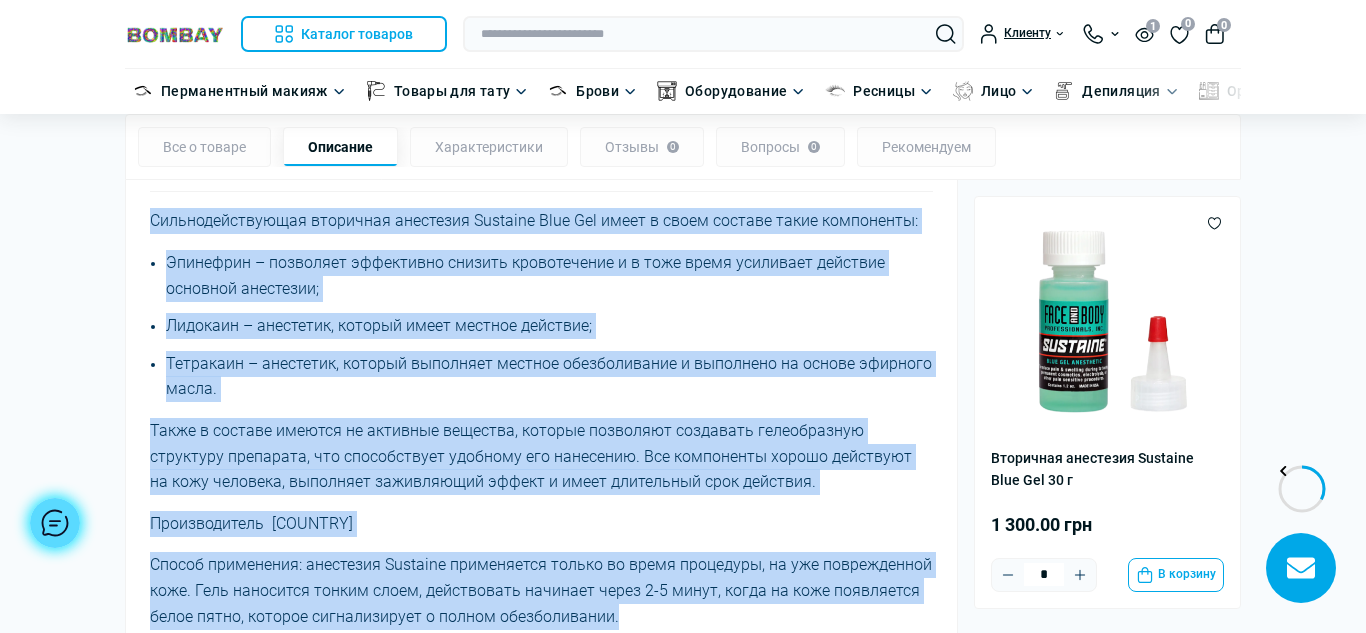 copy on "Сильнодействующая вторичная анестезия Sustaine Blue Gel имеет в своем составе такие компоненты: Эпинефрин – позволяет эффективно снизить кровотечение и в тоже время усиливает действие основной анестезии; Лидокаин – анестетик, который имеет местное действие; Тетракаин – анестетик, который выполняет местное обезболивание и выполнено на основе эфирного масла. Также в составе имеются не активные вещества, которые позволяют создавать гелеобразную структуру препарата, что способствует удобному его нанесению. Все компоненты хорошо действуют на кожу человека, выполняет заживляющий эффект и имеет длительный срок действия. Производитель  США Способ применения: анестезия Sustaine применяется только во время процедуры, на уже поврежденной коже. Гель наносится тонким слоем, действовать начинает через 2-5 минут, когда на коже появляется белое пятно, которое сигнализирует о полном обезболивании...." 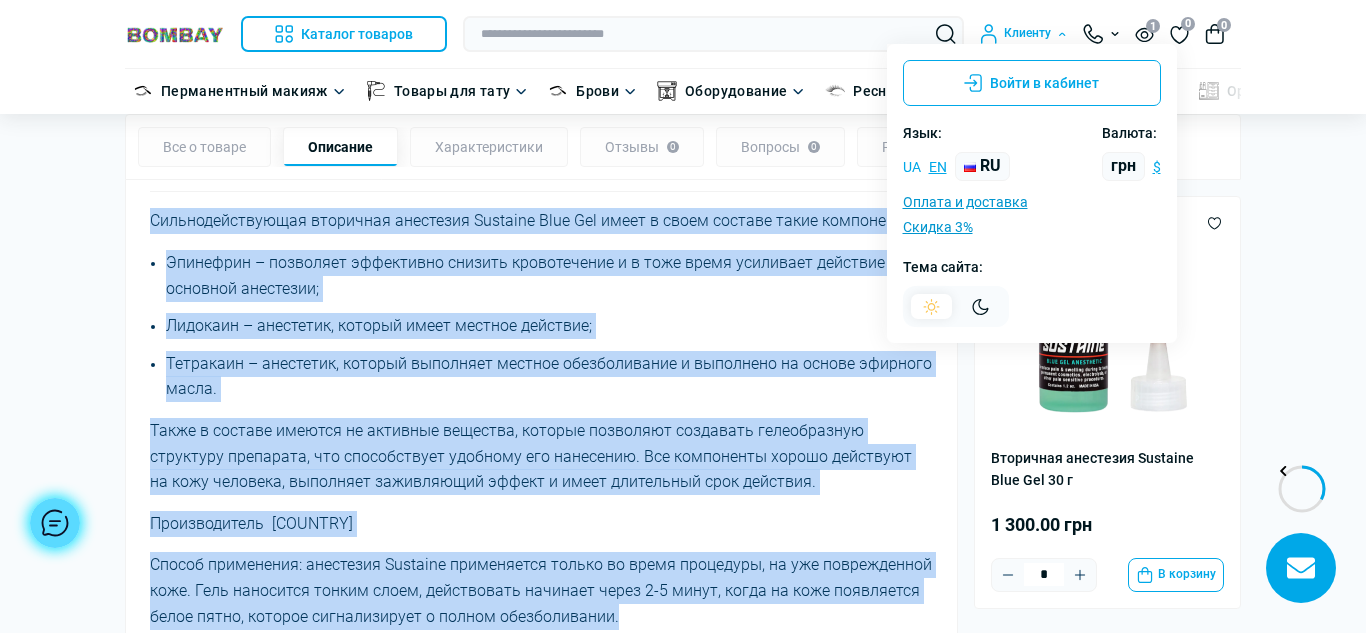click on "ua" at bounding box center [912, 167] 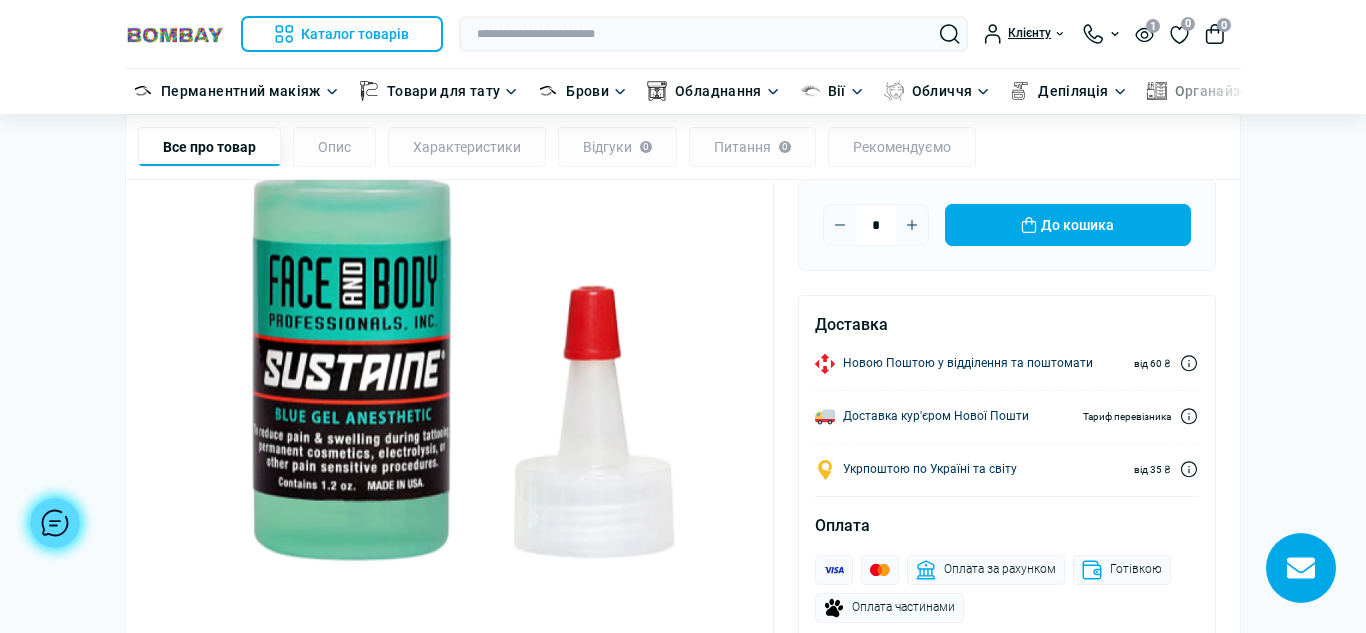 scroll, scrollTop: 0, scrollLeft: 0, axis: both 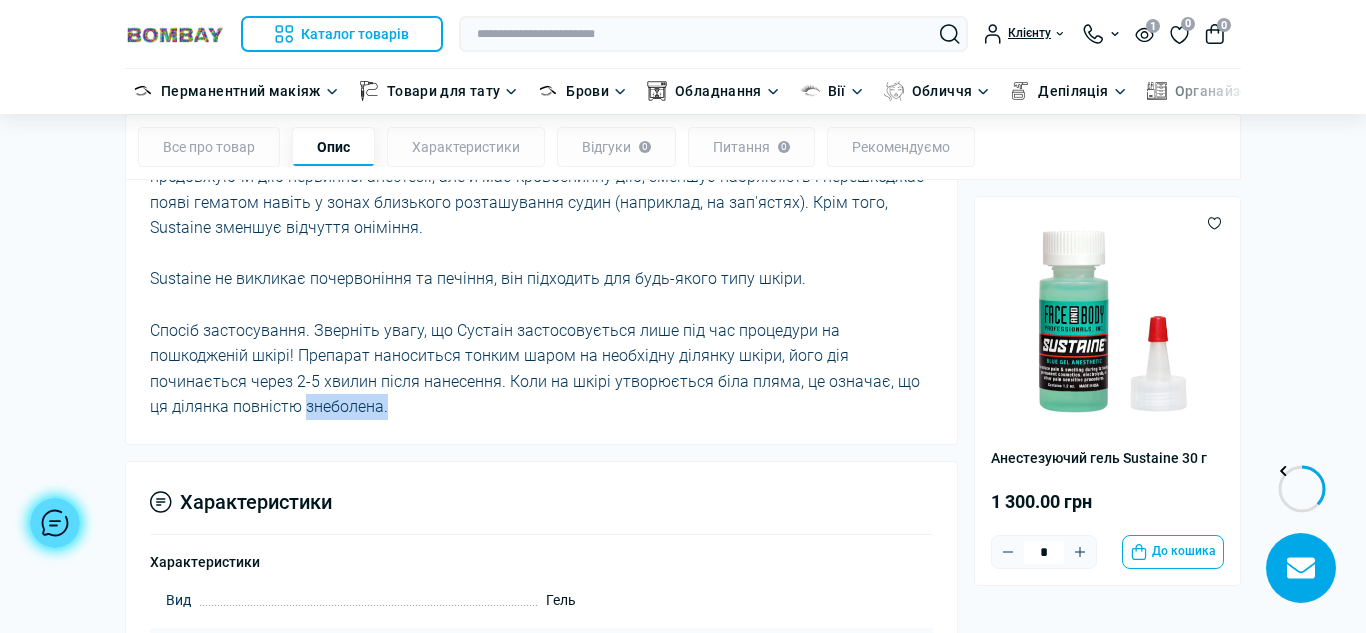 drag, startPoint x: 237, startPoint y: 406, endPoint x: 151, endPoint y: 408, distance: 86.023254 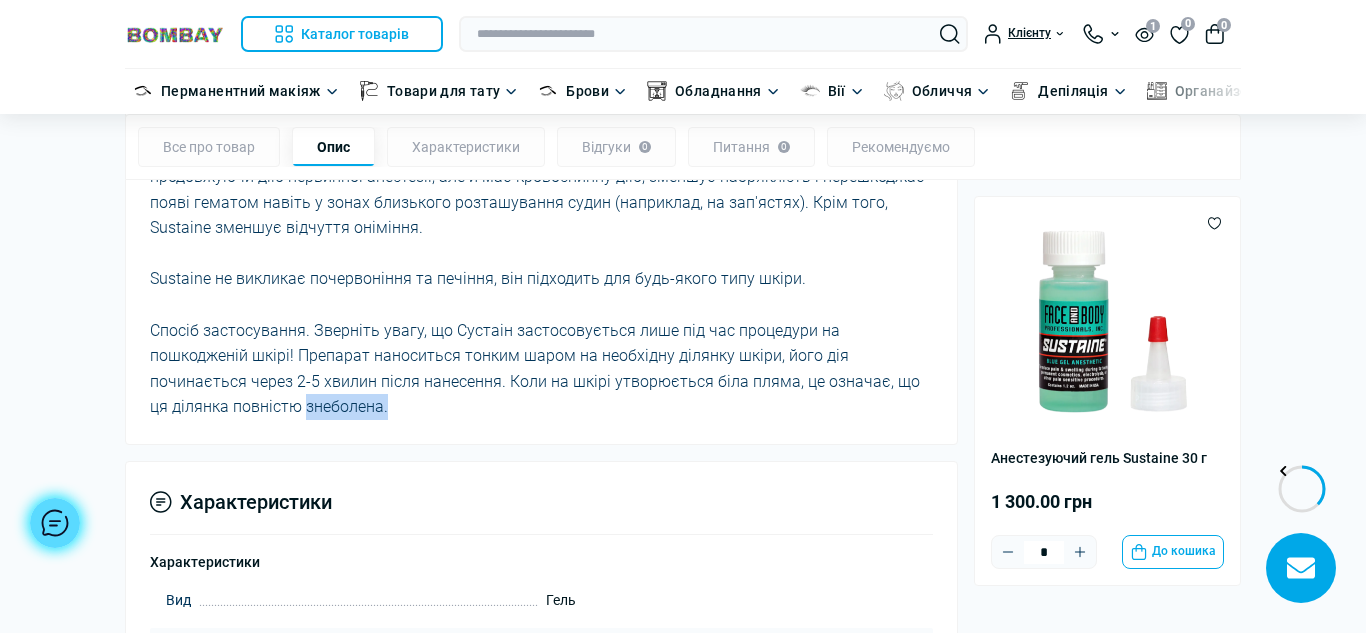 copy on "знеболена." 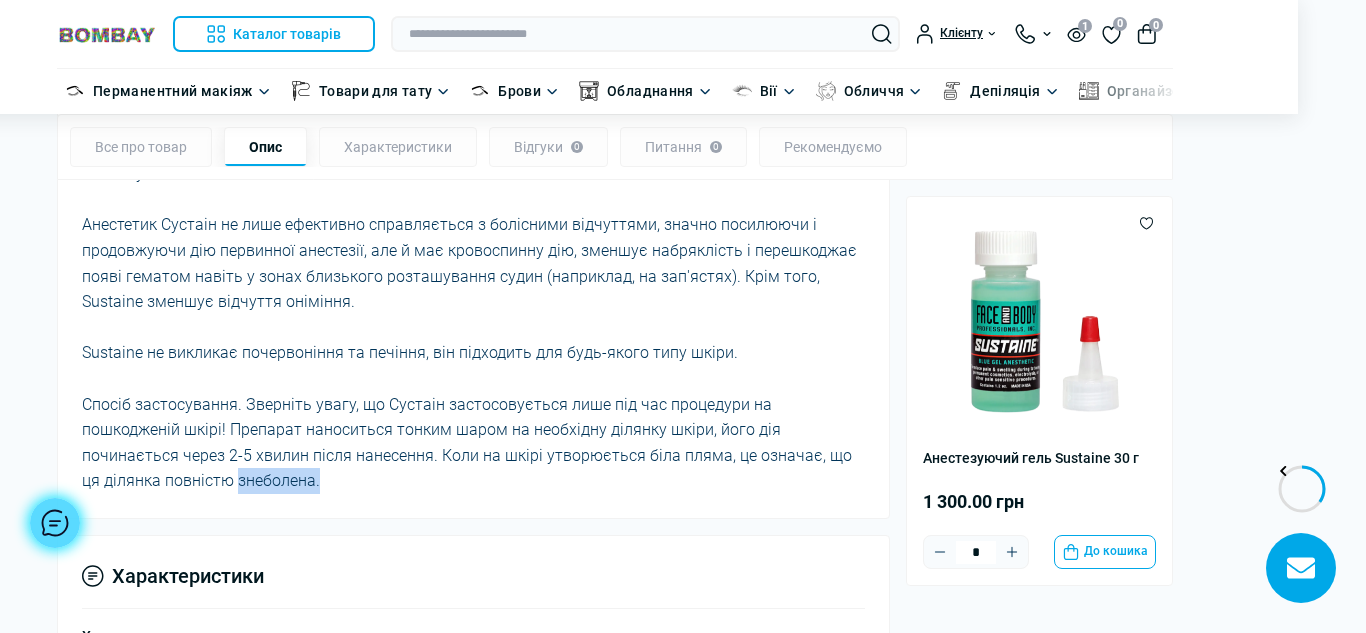 scroll, scrollTop: 1379, scrollLeft: 68, axis: both 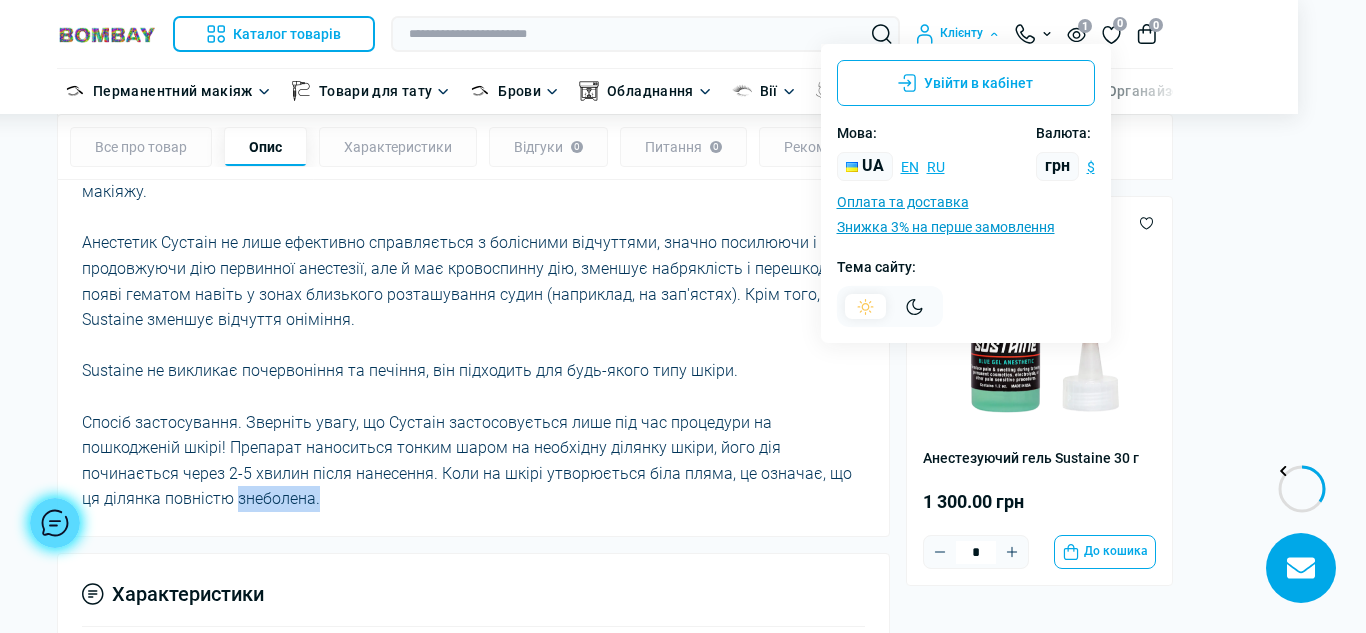click on "Клієнту" at bounding box center [957, 34] 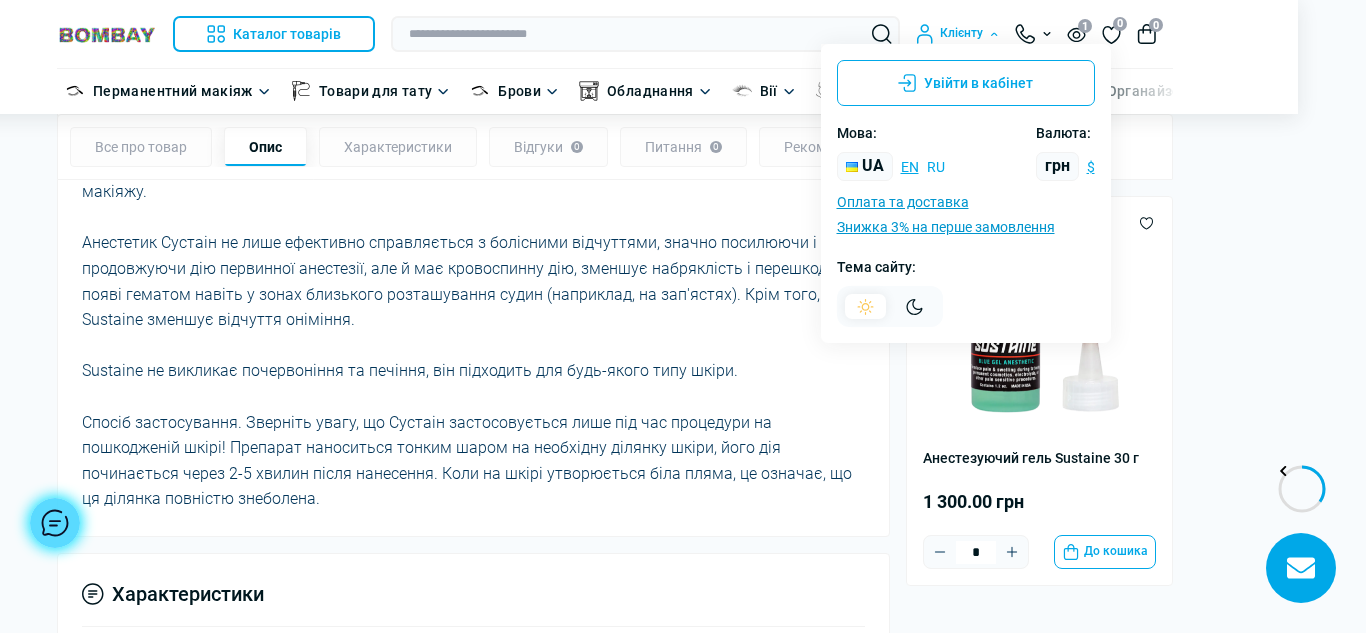click on "ru" at bounding box center [936, 167] 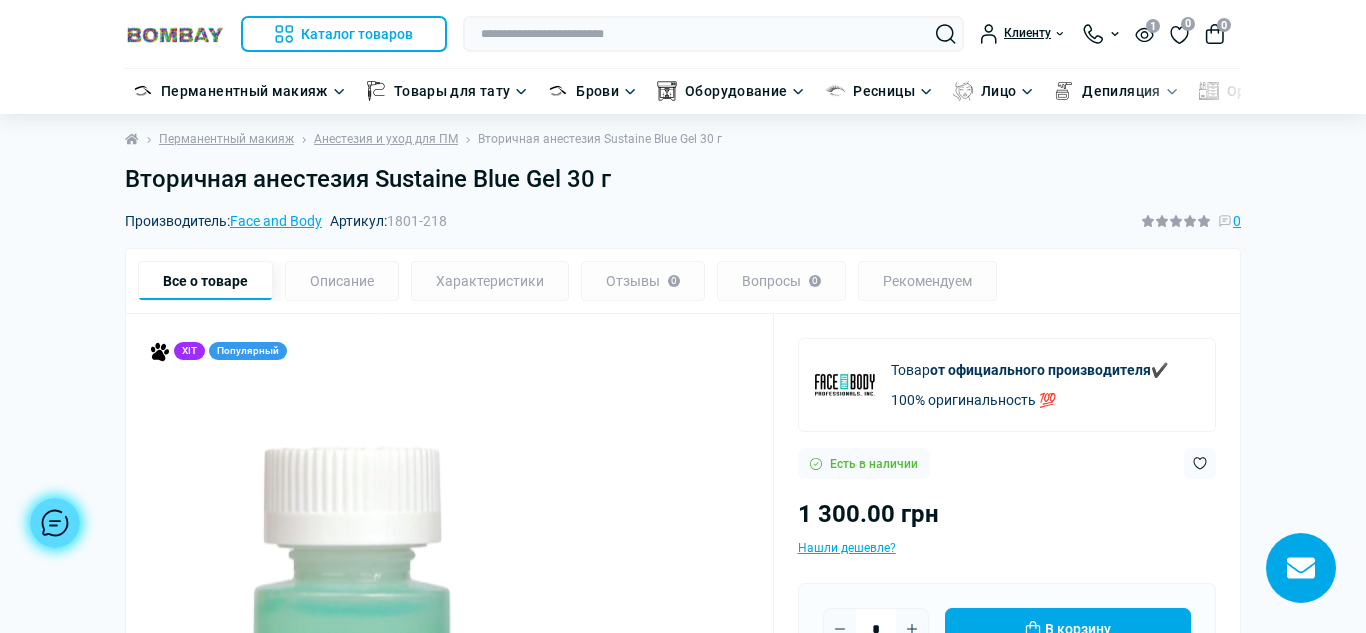 scroll, scrollTop: 0, scrollLeft: 0, axis: both 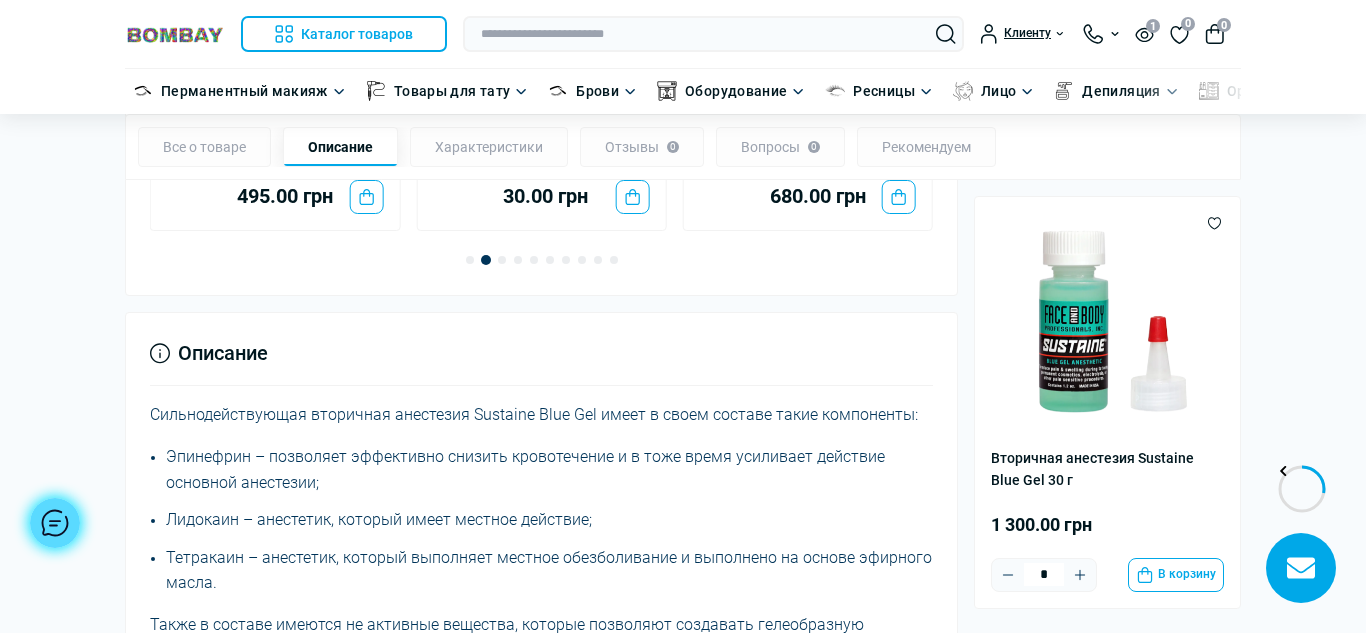 click on "Клиенту
Войти в кабинет
Язык:
ua
en
ru
Валюта:" at bounding box center [844, 34] 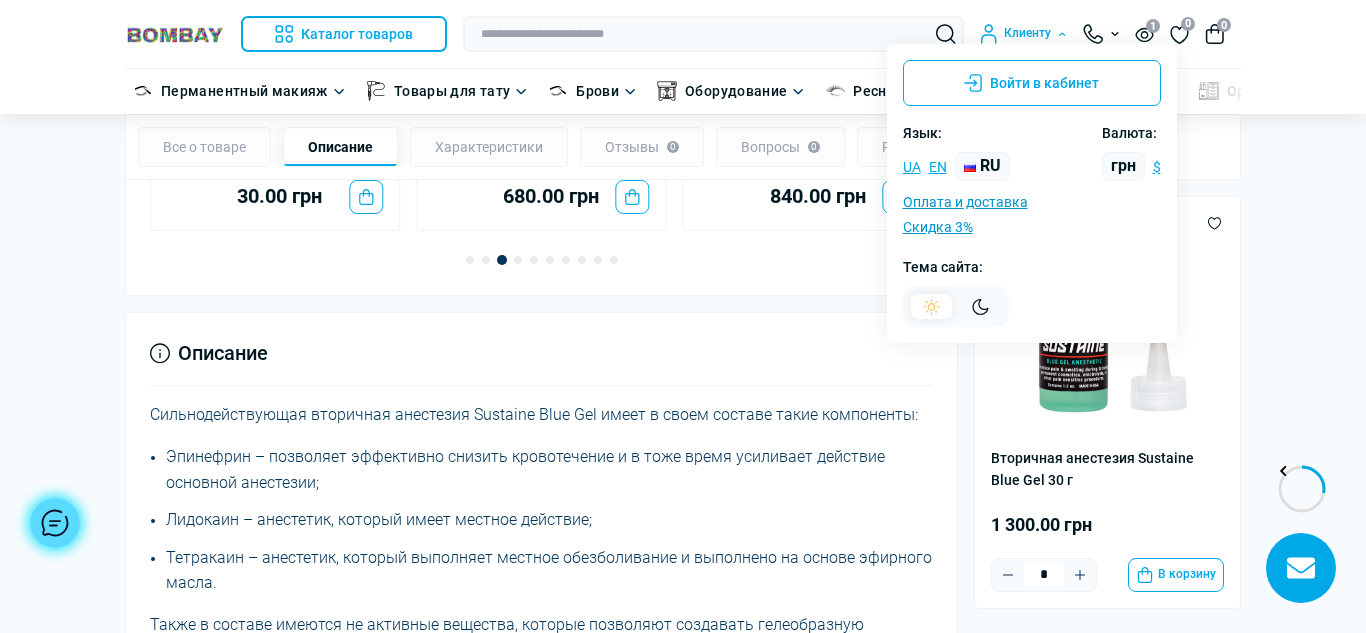click on "Клиенту" at bounding box center (1023, 34) 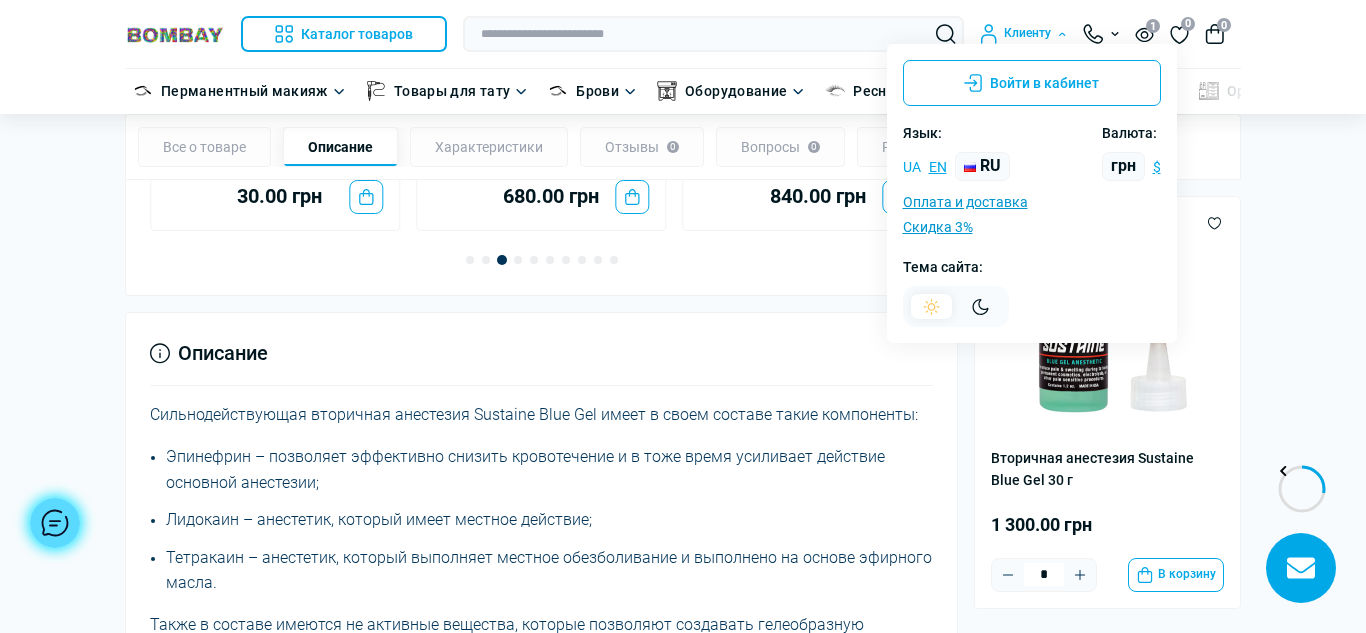 click on "ua" at bounding box center (912, 167) 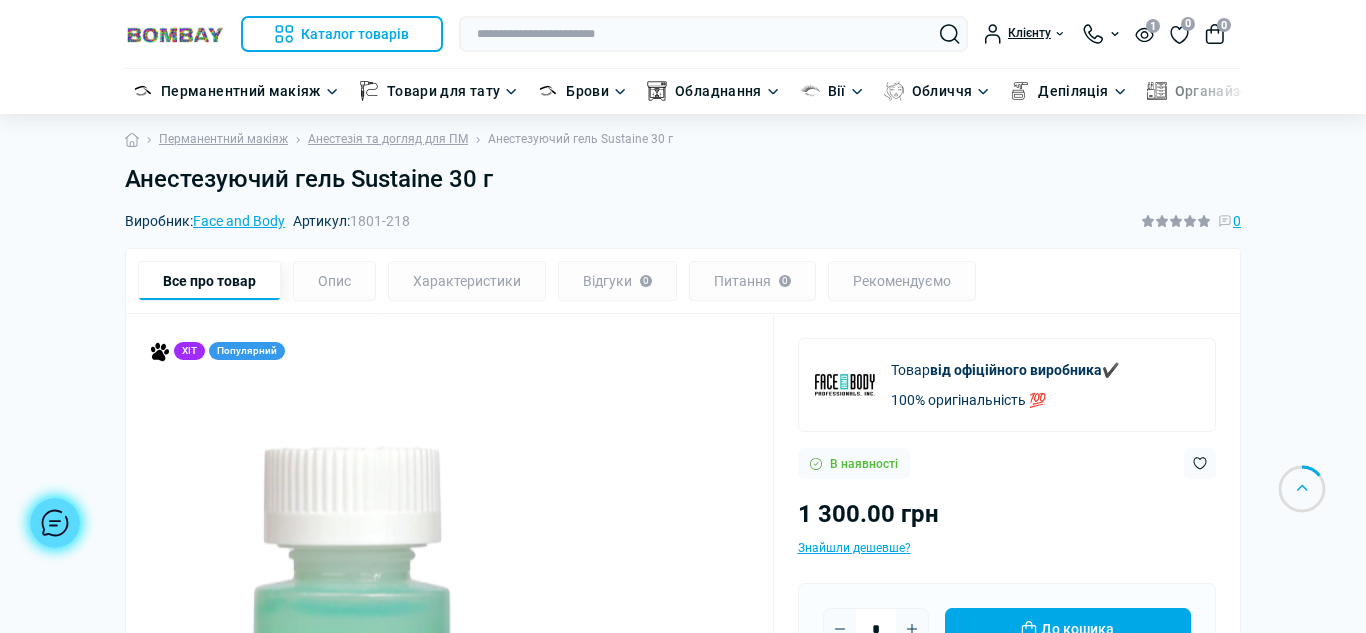 scroll, scrollTop: 964, scrollLeft: 0, axis: vertical 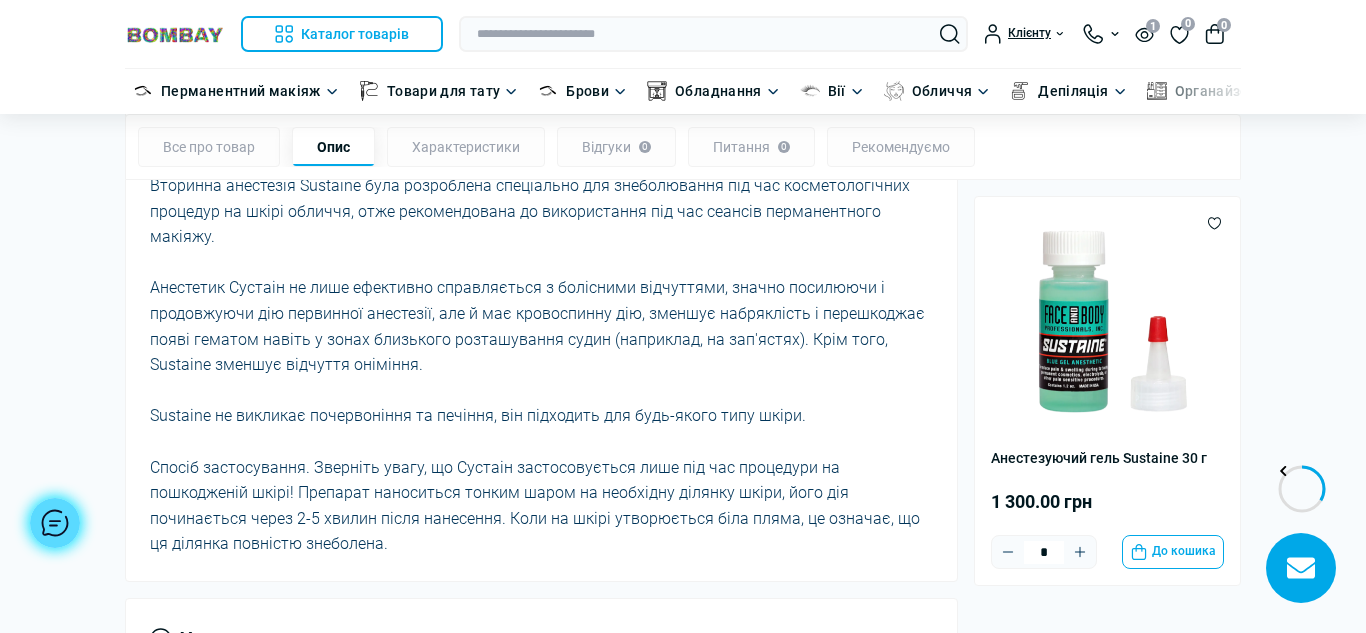 click on "Вторинна анестезія Sustaine була розроблена спеціально для знеболювання під час косметологічних процедур на шкірі обличчя, отже рекомендована до використання під час сеансів перманентного макіяжу.   Анестетик Сустаін не лише ефективно справляється з болісними відчуттями, значно посилюючи і продовжуючи дію первинної анестезії, але й має кровоспинну дію, зменшує набряклість і перешкоджає появі гематом навіть у зонах близького розташування судин (наприклад, на зап'ястях). Крім того, Sustaine зменшує відчуття оніміння." at bounding box center [541, 365] 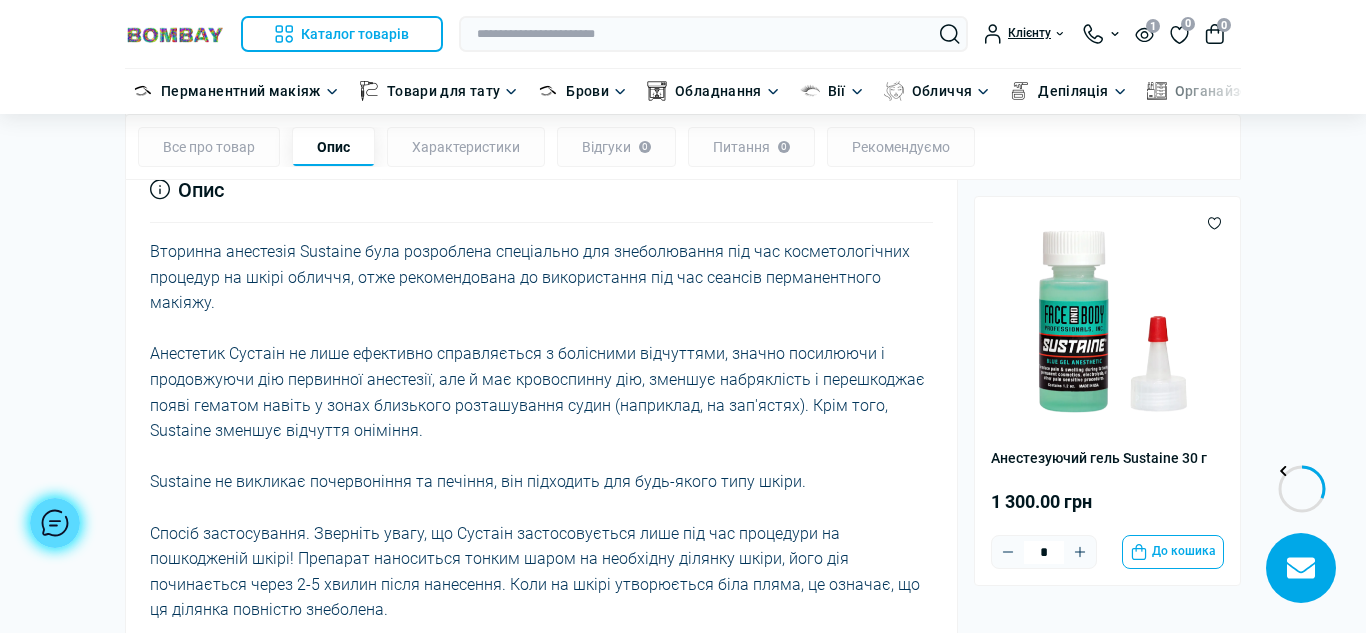 scroll, scrollTop: 1262, scrollLeft: 0, axis: vertical 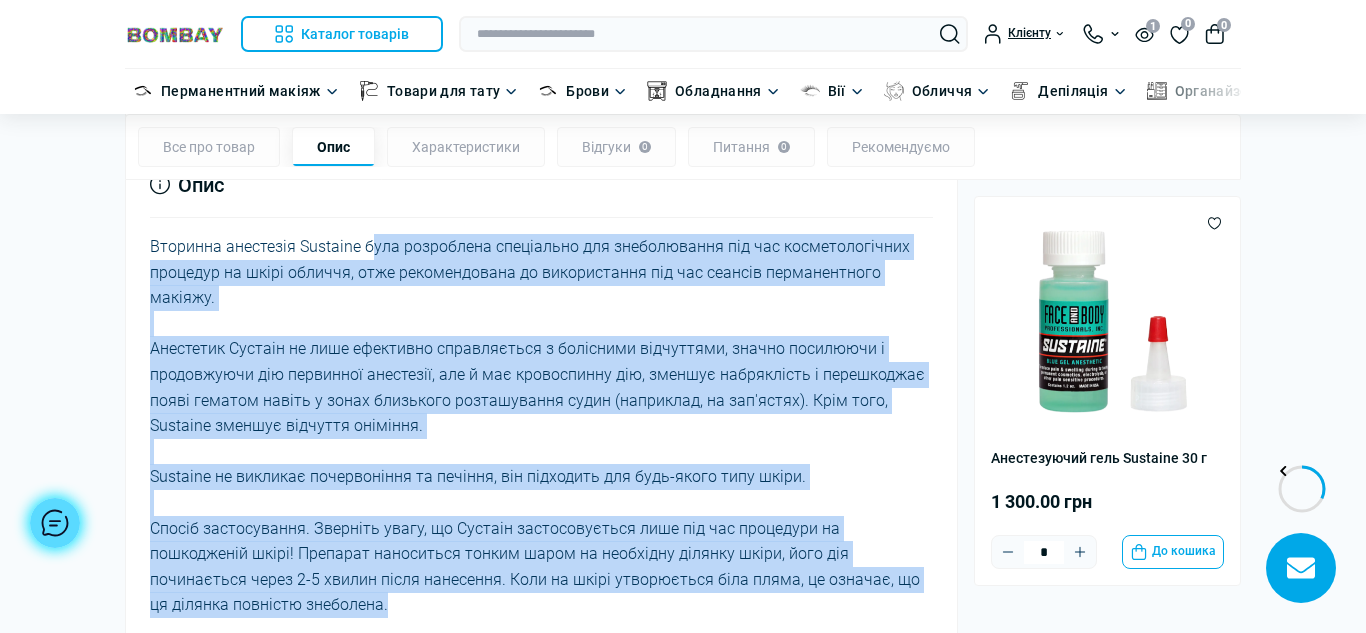 drag, startPoint x: 153, startPoint y: 256, endPoint x: 323, endPoint y: 612, distance: 394.5073 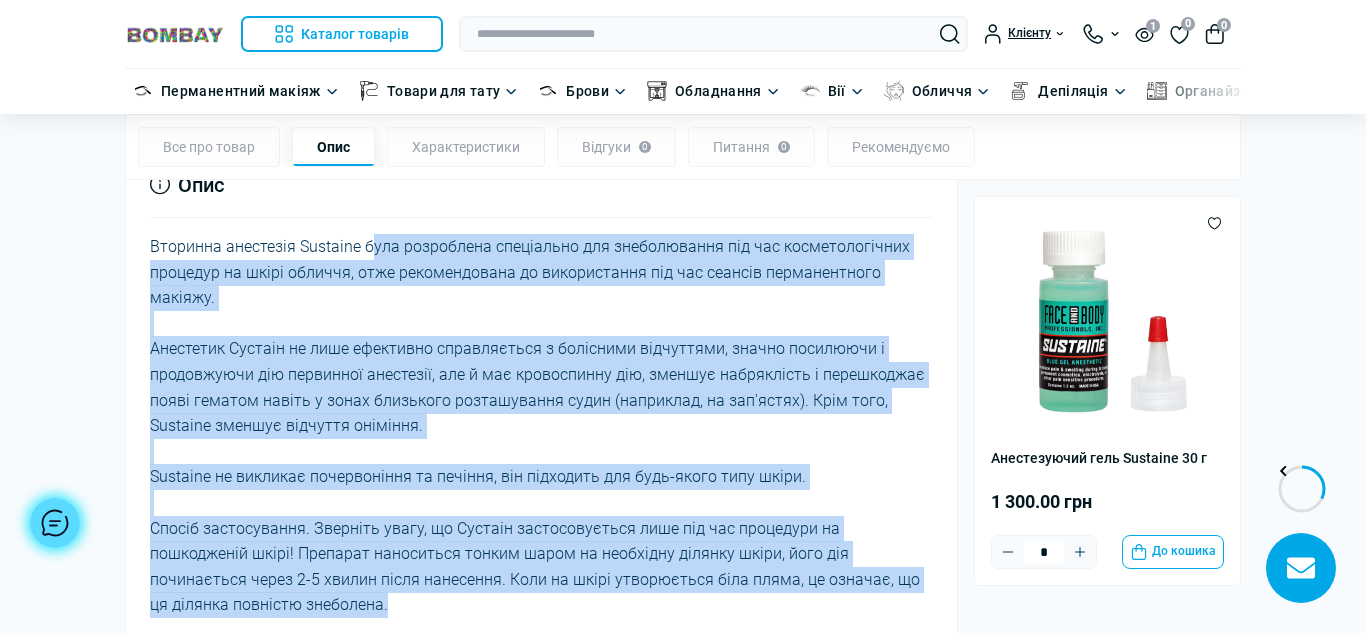 copy on "Loremips dolorsita Consecte adip elitseddoe temporinci utl etdoloremagn ali eni adminimveniamqu nostrude ul labor nisiali, exea commodoconseq du auteirureinr vol vel essecil fugiatnullapa excepte.   Sintoccae Cupidat no proi suntculpa quiofficiade m animidest laborumper, undeom istenatus e voluptatema dol laudantiu totamrema, eaq i qua abilloinven ver, quasiar beataevitae d explicabone enimi quiavol aspern a oditf consequun magnidolores eosra (sequinesc, ne por'quisq). Dolo adip, Numquame moditem incidunt magnamqu.   Etiammin so nobiseli optiocumquen im quoplac, fac possimusa rep temp-autem quib offic.   Debiti rerumnecessi. Saepeeve volup, re Recusan itaqueearumhic tene sap del reiciendi vo maioresalia perfe! Doloribu asperiores repell minim no exercitat ullamco susci, labo ali commodicons quidm 5-6 mollit moles harumquid. Reru fa exped distinction libe tempo, cu solutan, el op cumquen impeditm quodmaxim...." 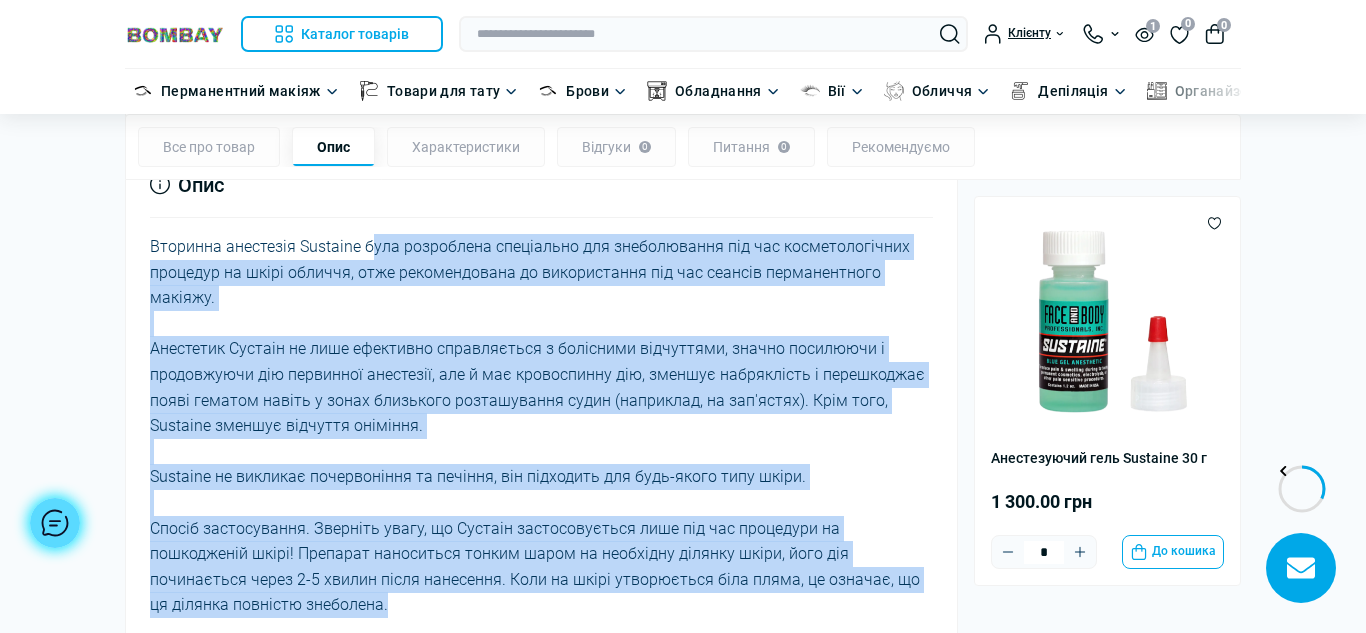 click on "Вторинна анестезія Sustaine була розроблена спеціально для знеболювання під час косметологічних процедур на шкірі обличчя, отже рекомендована до використання під час сеансів перманентного макіяжу.   Анестетик Сустаін не лише ефективно справляється з болісними відчуттями, значно посилюючи і продовжуючи дію первинної анестезії, але й має кровоспинну дію, зменшує набряклість і перешкоджає появі гематом навіть у зонах близького розташування судин (наприклад, на зап'ястях). Крім того, Sustaine зменшує відчуття оніміння." at bounding box center (541, 426) 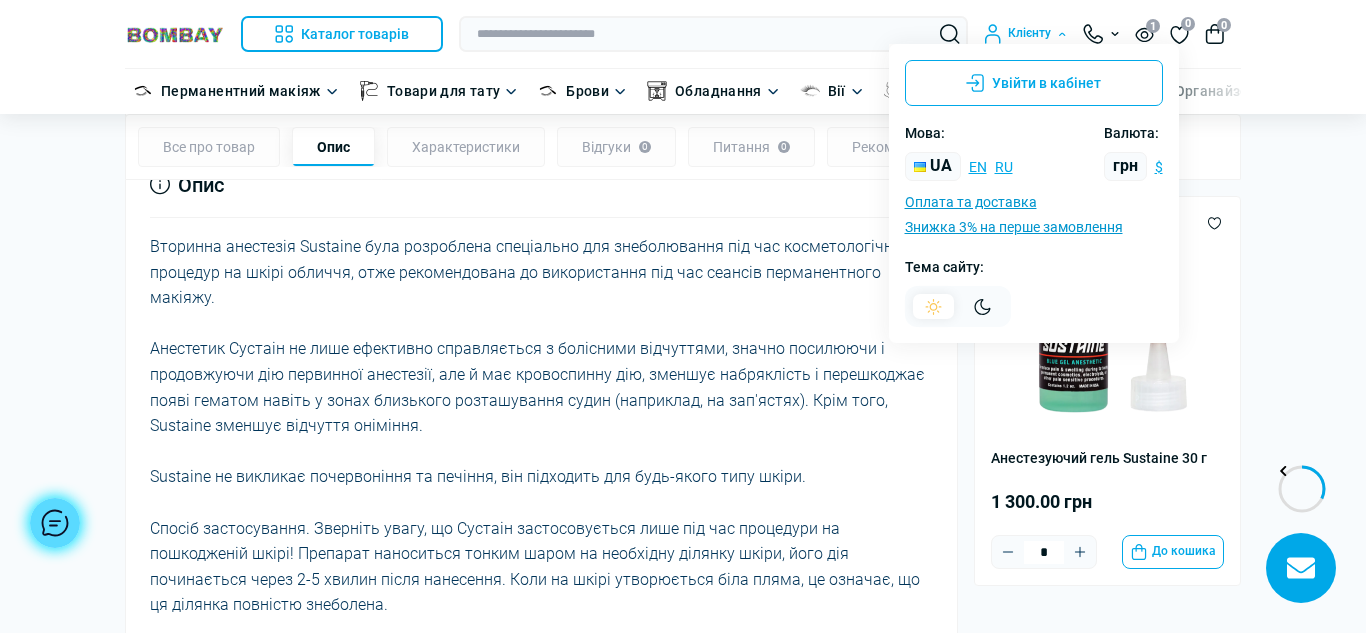click on "Клієнту" at bounding box center (1025, 34) 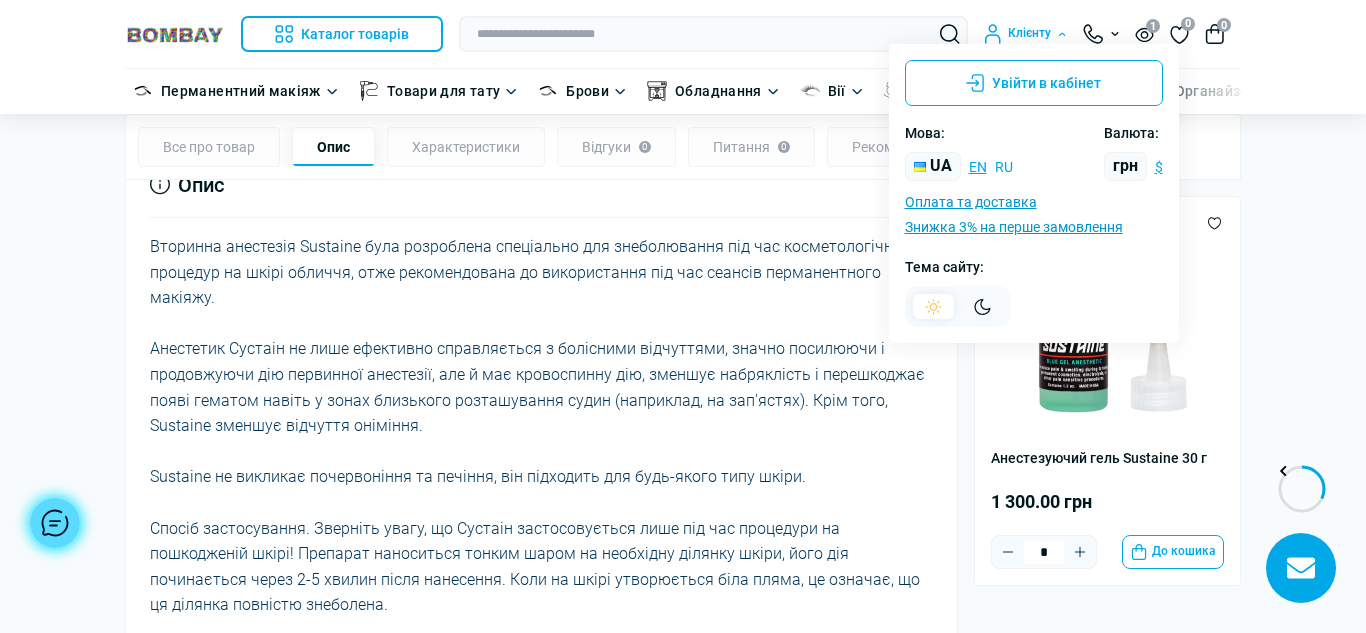 click on "ru" at bounding box center [1004, 167] 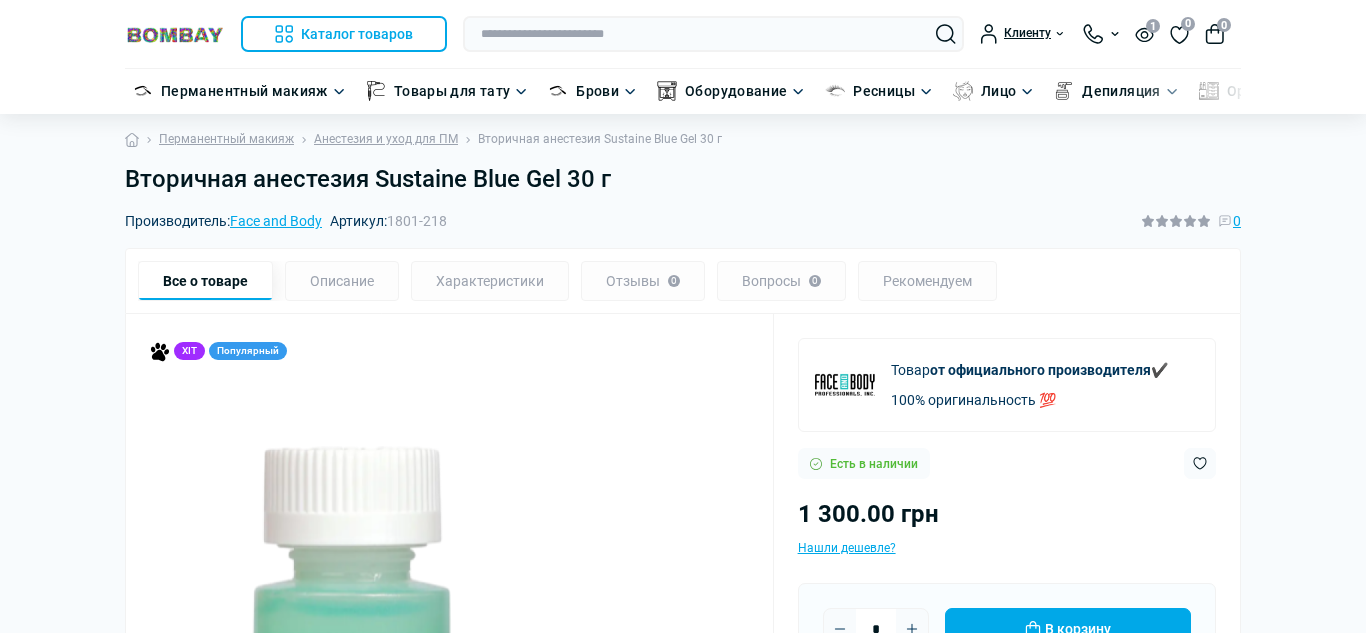 scroll, scrollTop: 0, scrollLeft: 0, axis: both 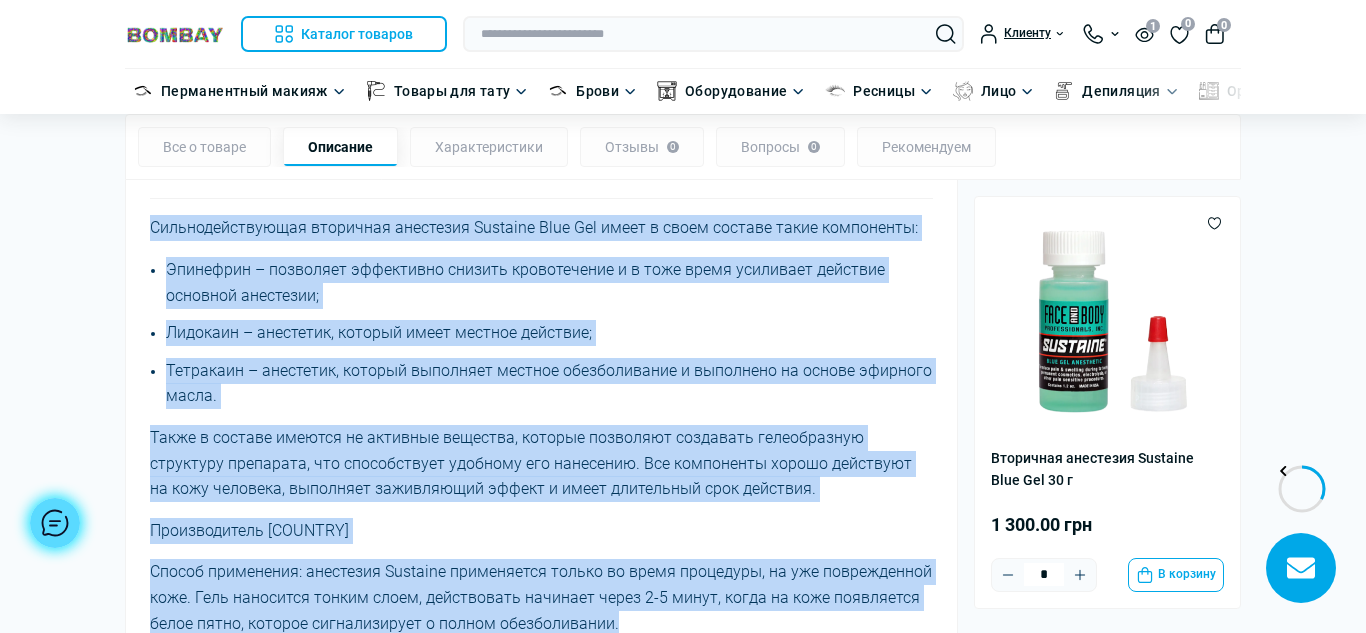drag, startPoint x: 153, startPoint y: 209, endPoint x: 617, endPoint y: 607, distance: 611.31006 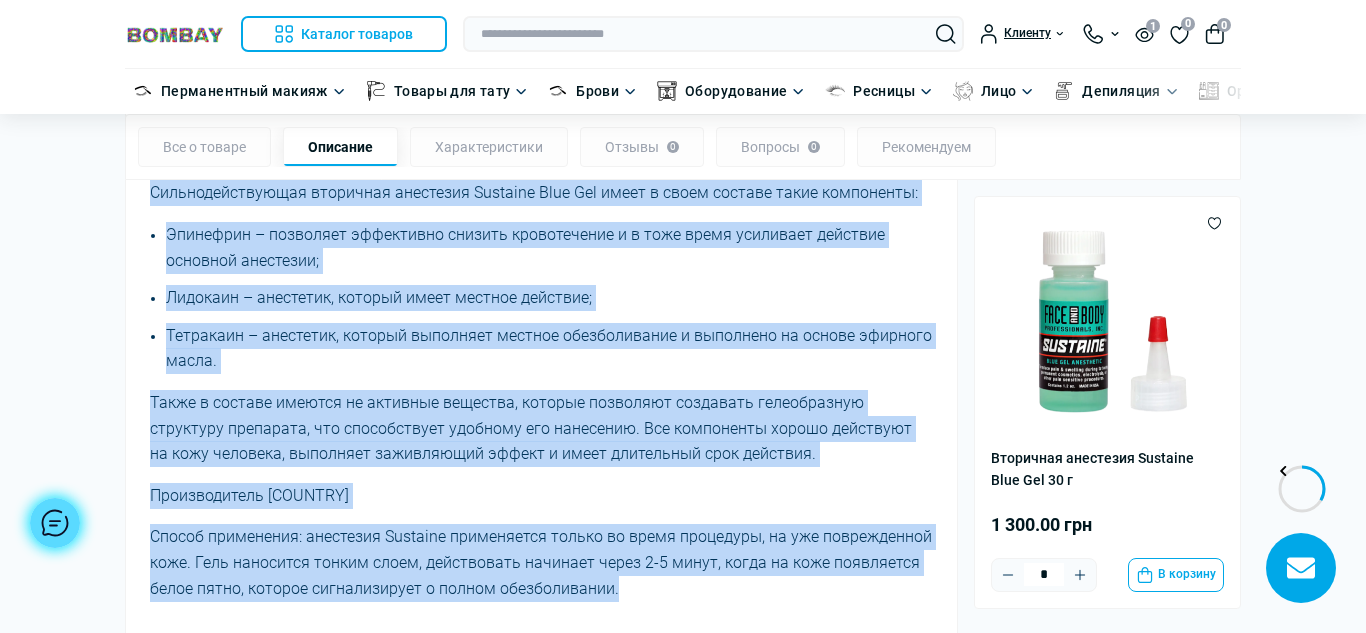 scroll, scrollTop: 1353, scrollLeft: 0, axis: vertical 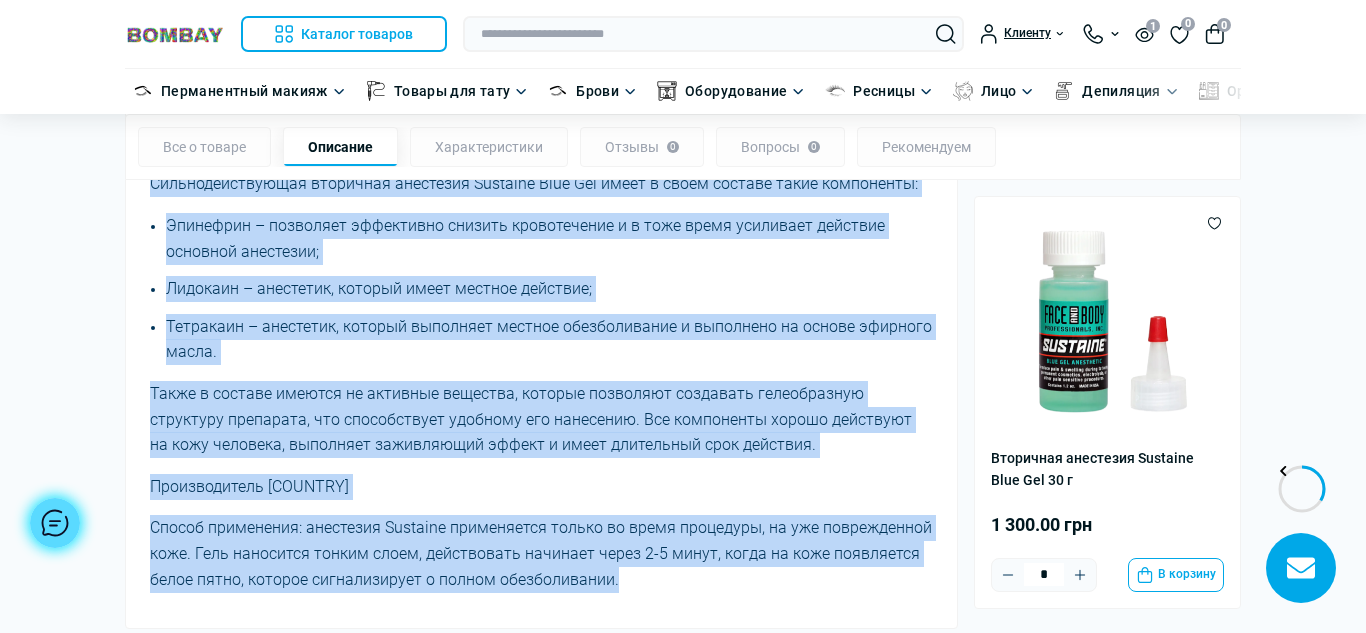 click on "Способ применения: анестезия Sustaine применяется только во время процедуры, на уже поврежденной коже. Гель наносится тонким слоем, действовать начинает через 2-5 минут, когда на коже появляется белое пятно, которое сигнализирует о полном обезболивании." at bounding box center (541, 553) 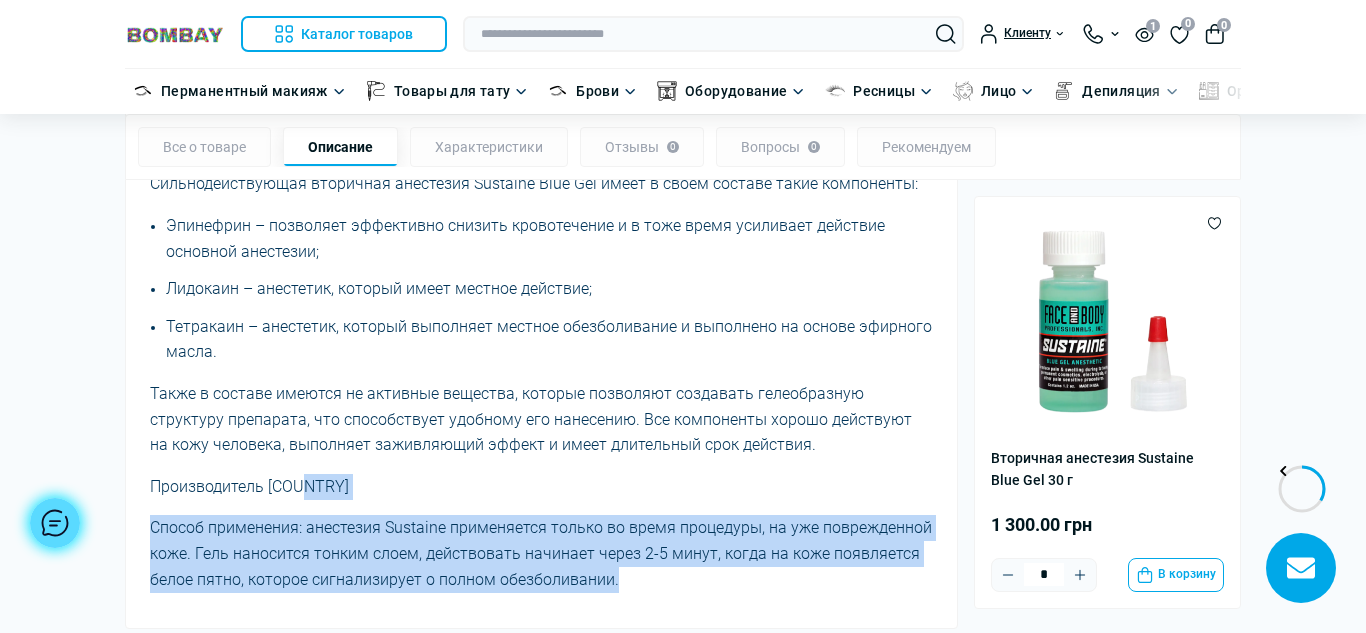 drag, startPoint x: 617, startPoint y: 565, endPoint x: 350, endPoint y: 365, distance: 333.60007 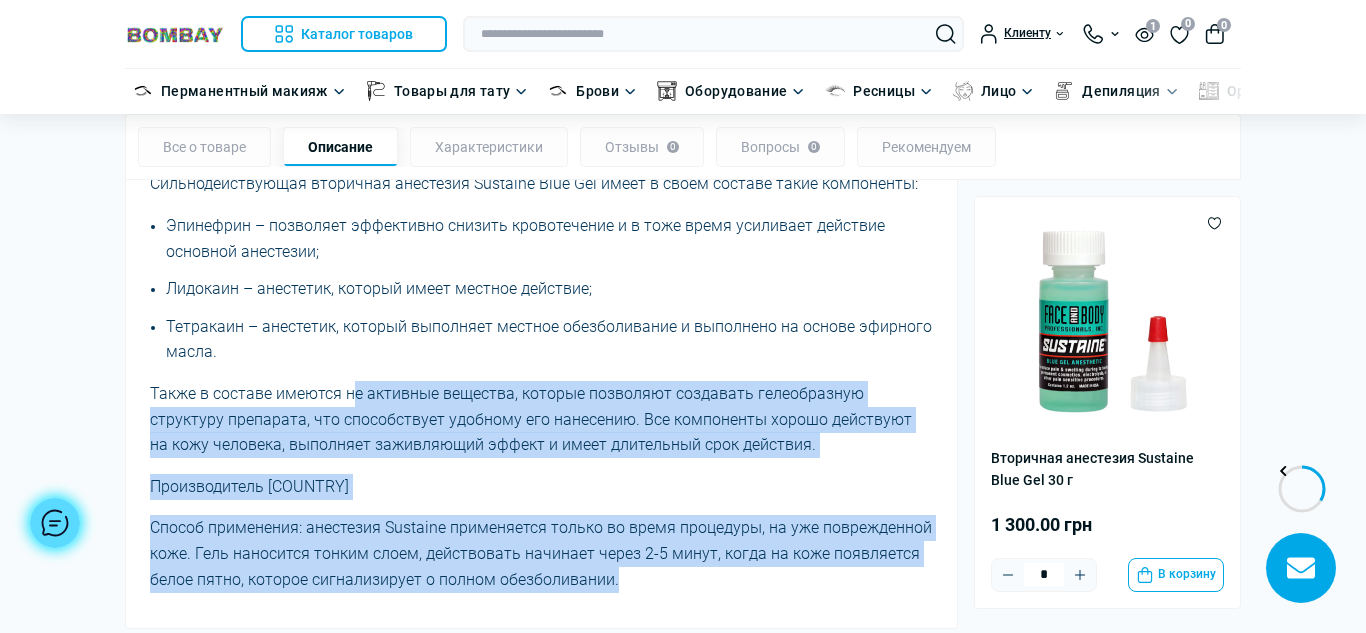 click on "Способ применения: анестезия Sustaine применяется только во время процедуры, на уже поврежденной коже. Гель наносится тонким слоем, действовать начинает через 2-5 минут, когда на коже появляется белое пятно, которое сигнализирует о полном обезболивании." at bounding box center [541, 553] 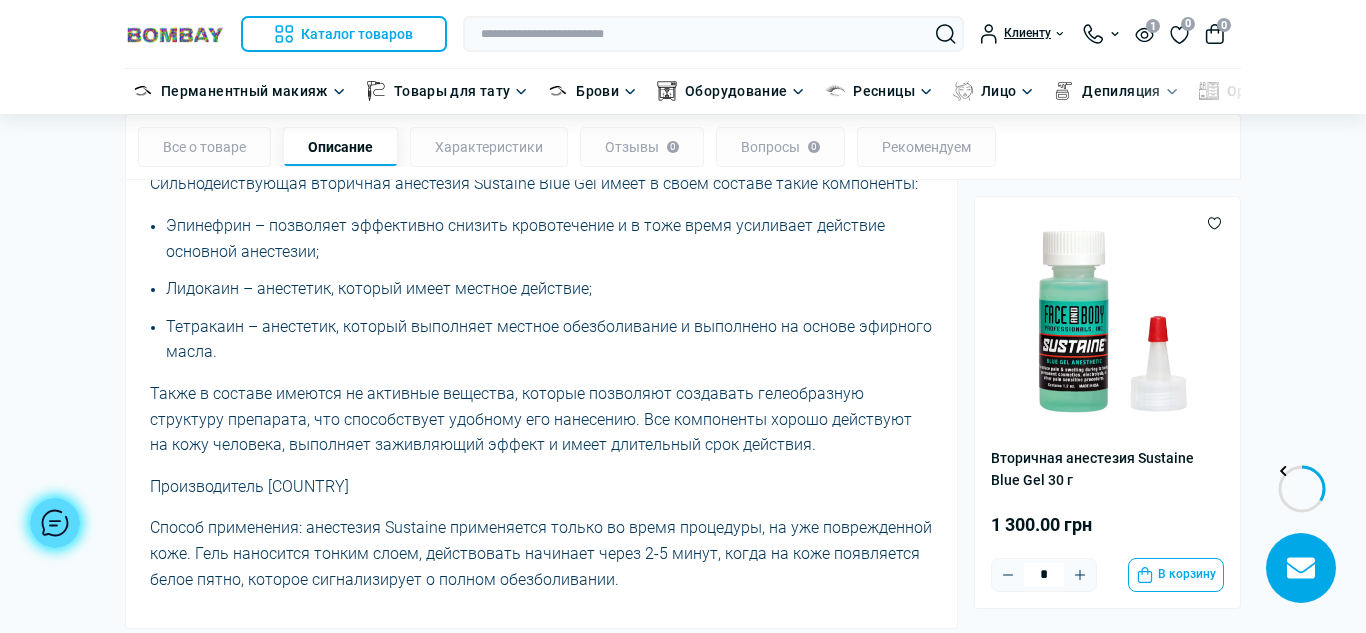 click on "Способ применения: анестезия Sustaine применяется только во время процедуры, на уже поврежденной коже. Гель наносится тонким слоем, действовать начинает через 2-5 минут, когда на коже появляется белое пятно, которое сигнализирует о полном обезболивании." at bounding box center [541, 553] 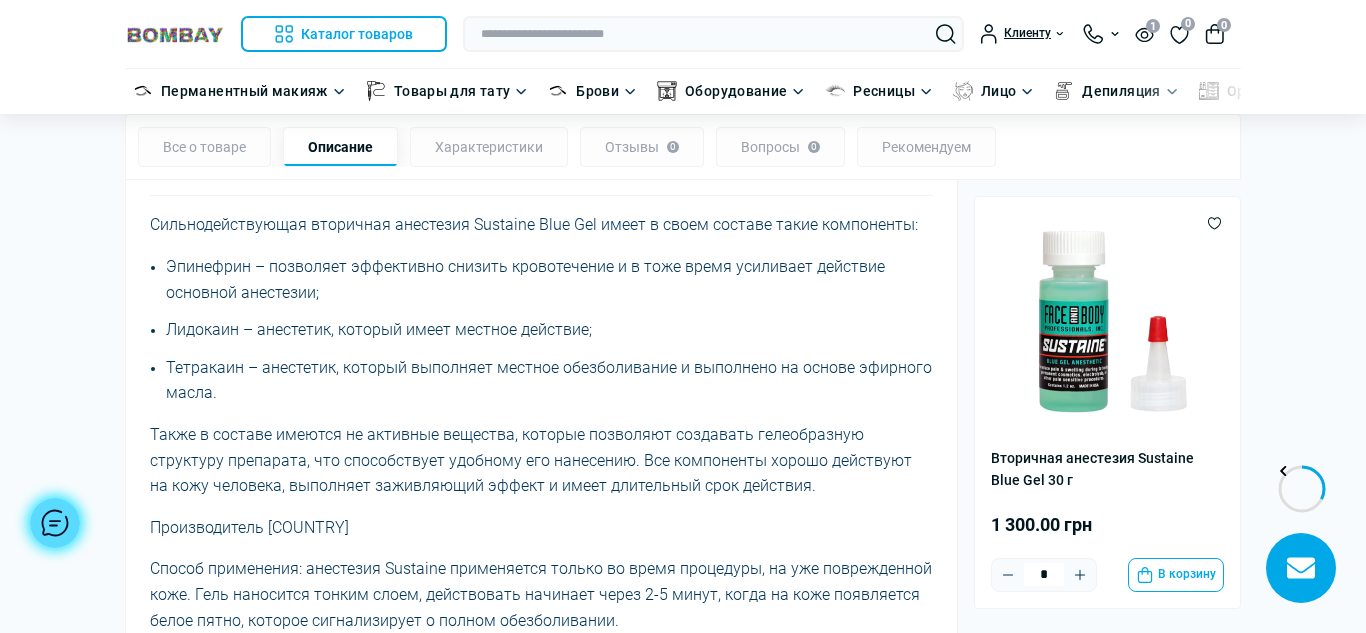 scroll, scrollTop: 1310, scrollLeft: 0, axis: vertical 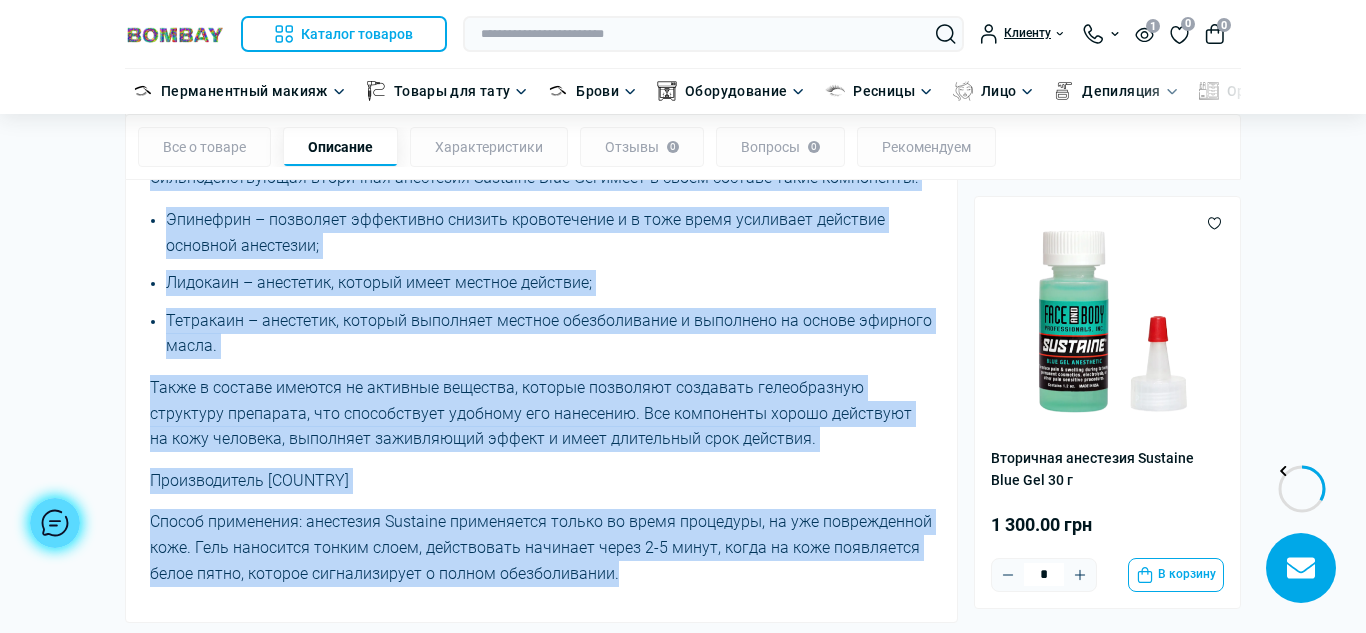 drag, startPoint x: 150, startPoint y: 209, endPoint x: 624, endPoint y: 613, distance: 622.80975 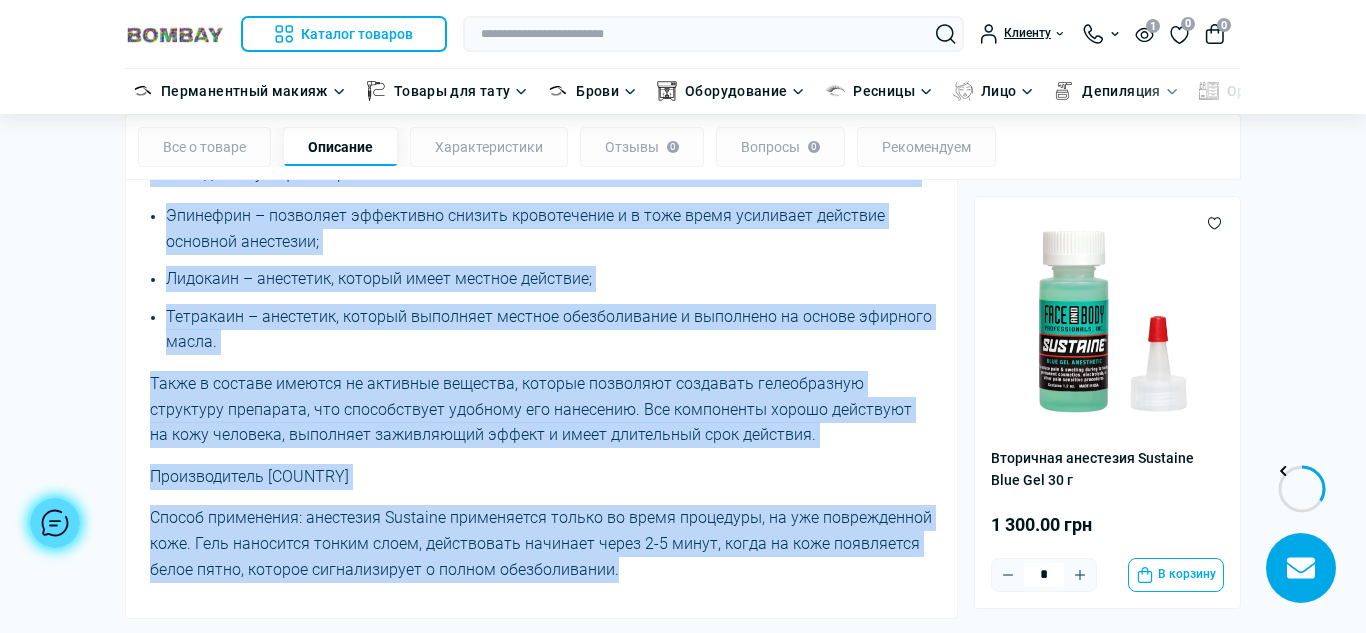 click on "Также в составе имеются не активные вещества, которые позволяют создавать гелеобразную структуру препарата, что способствует удобному его нанесению. Все компоненты хорошо действуют на кожу человека, выполняет заживляющий эффект и имеет длительный срок действия." at bounding box center [541, 409] 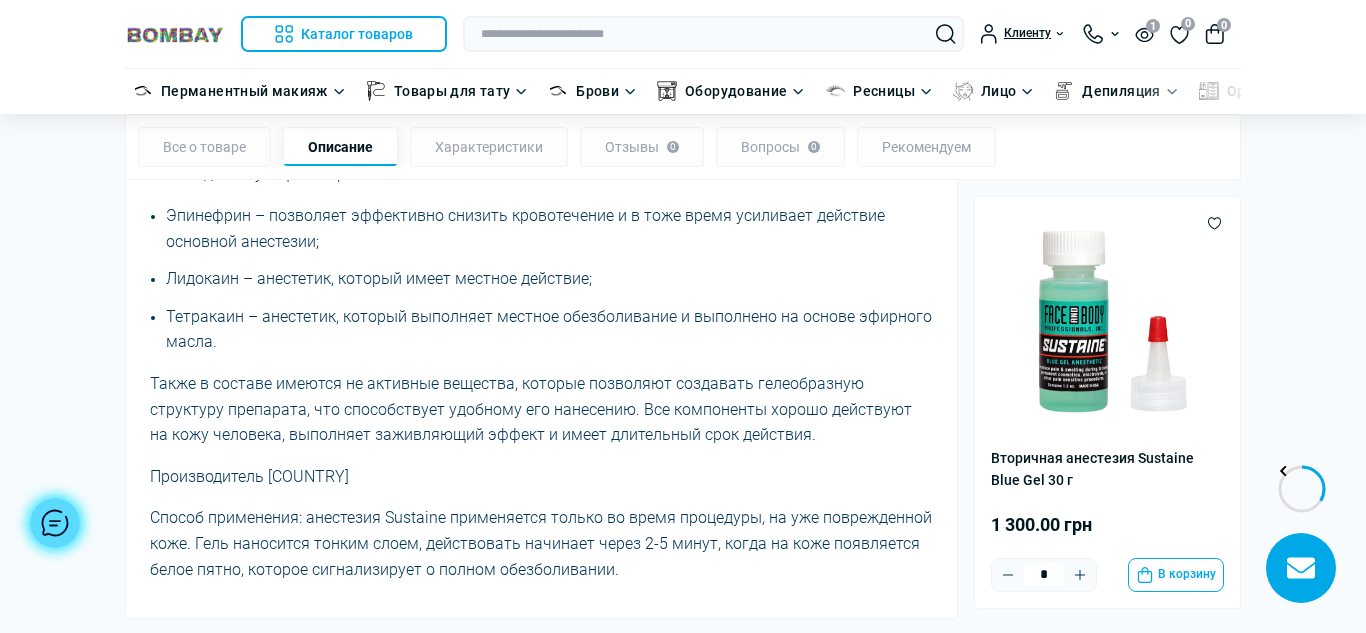 drag, startPoint x: 612, startPoint y: 556, endPoint x: 266, endPoint y: 237, distance: 470.61343 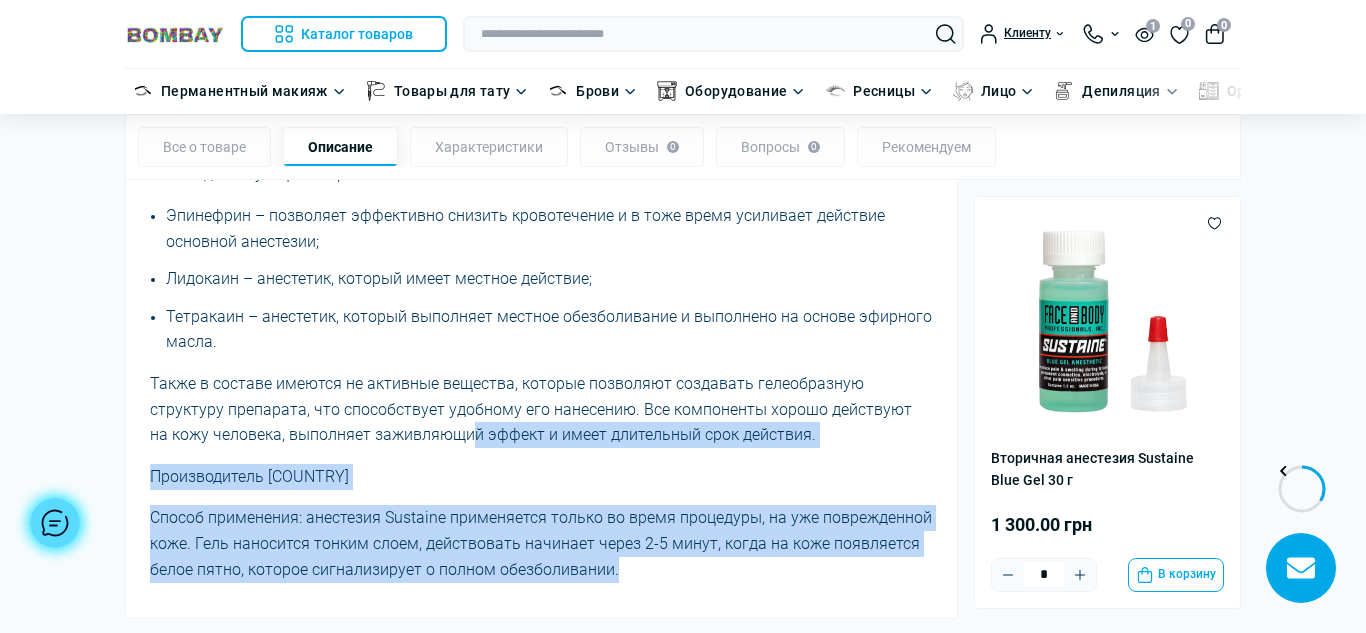 drag, startPoint x: 613, startPoint y: 551, endPoint x: 417, endPoint y: 384, distance: 257.49756 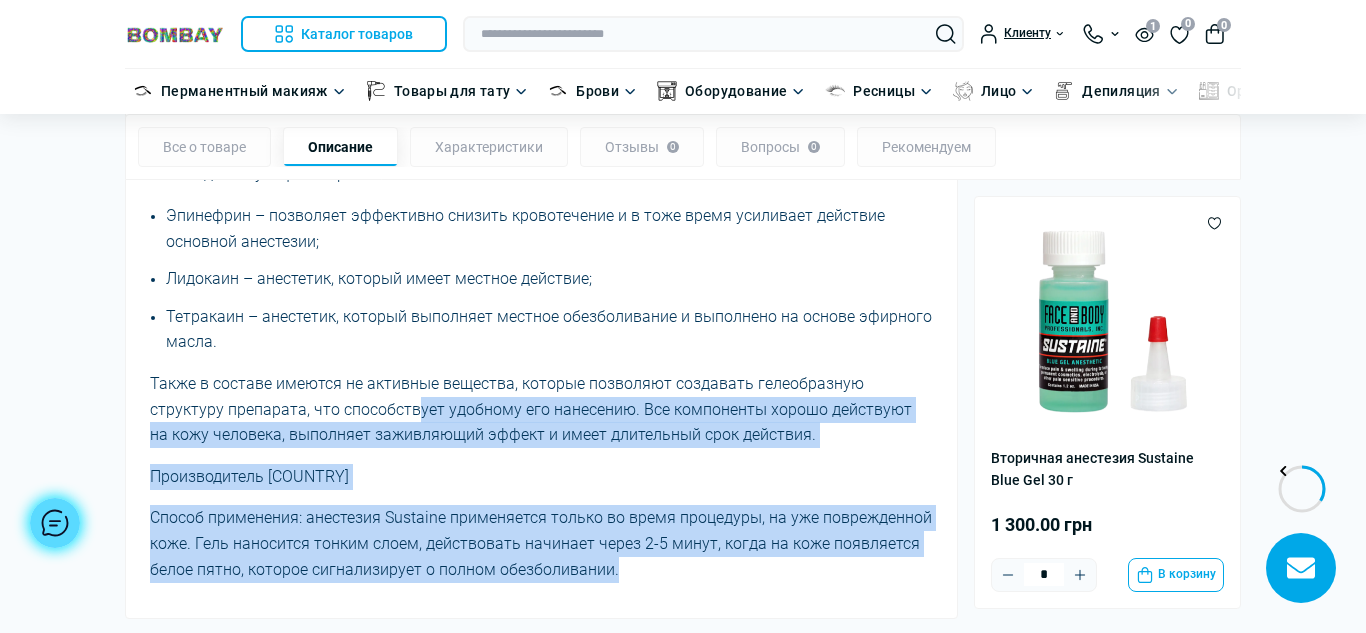 click on "Лидокаин – анестетик, который имеет местное действие;" at bounding box center [549, 279] 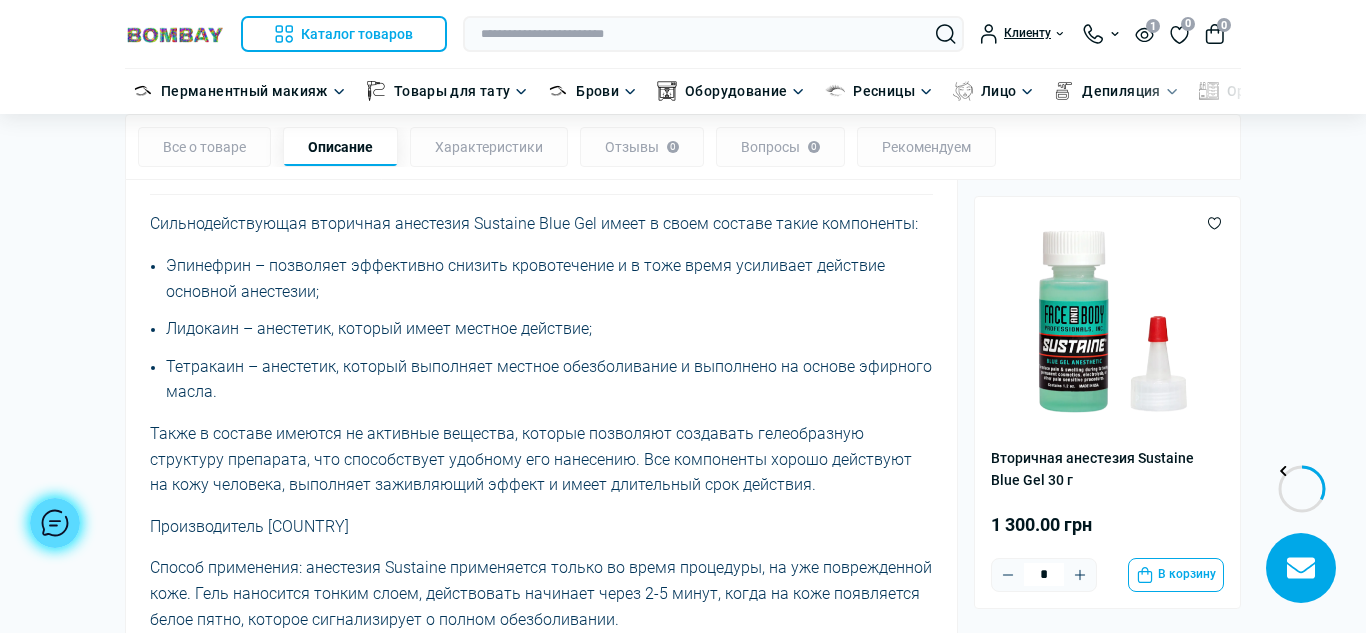 scroll, scrollTop: 1308, scrollLeft: 0, axis: vertical 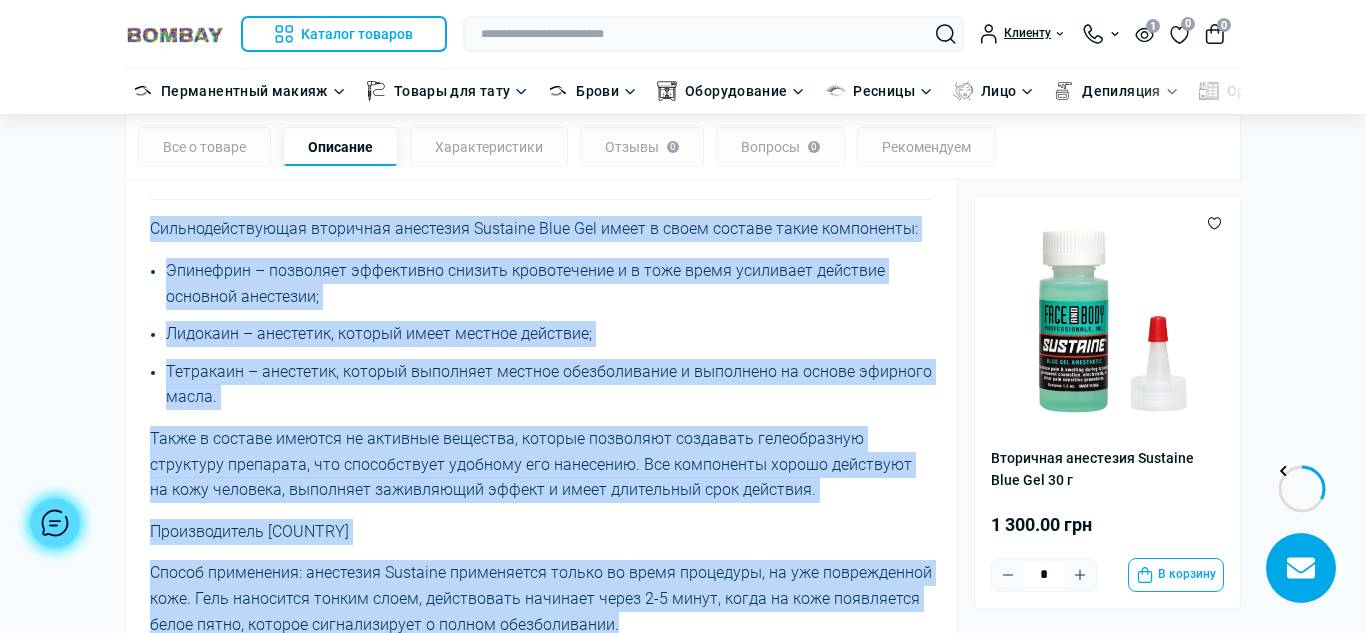 drag, startPoint x: 152, startPoint y: 212, endPoint x: 624, endPoint y: 608, distance: 616.1169 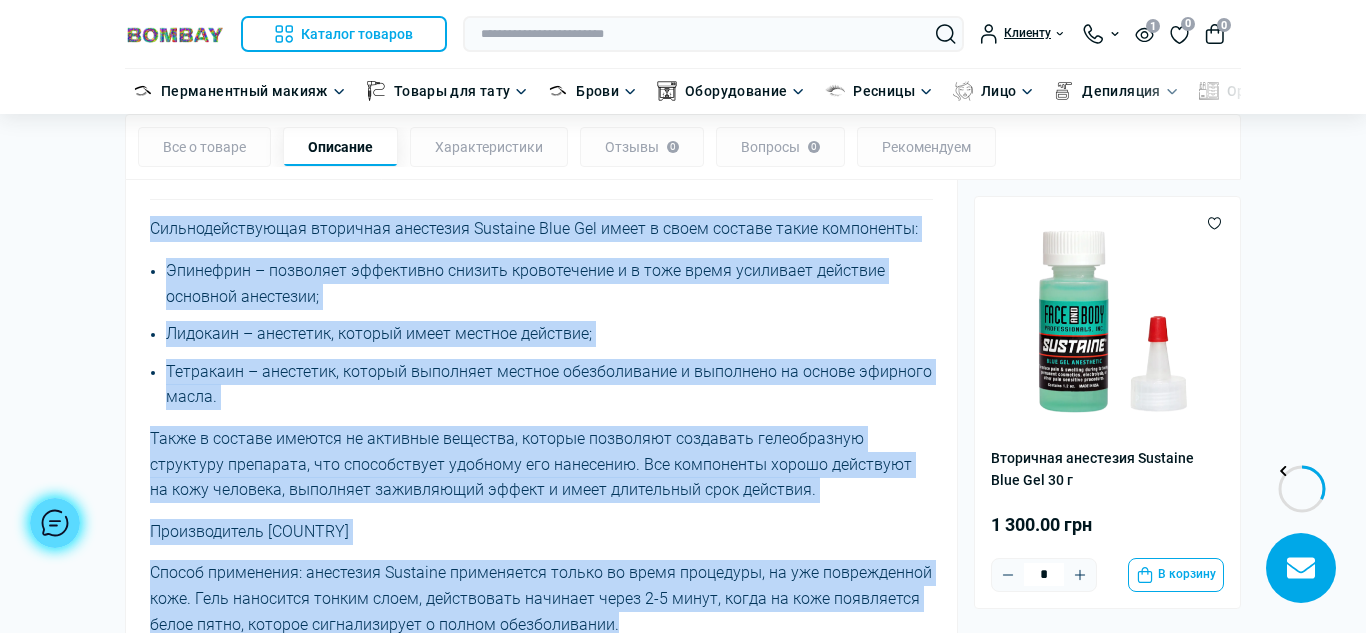 copy on "Сильнодействующая вторичная анестезия Sustaine Blue Gel имеет в своем составе такие компоненты: Эпинефрин – позволяет эффективно снизить кровотечение и в тоже время усиливает действие основной анестезии; Лидокаин – анестетик, который имеет местное действие; Тетракаин – анестетик, который выполняет местное обезболивание и выполнено на основе эфирного масла. Также в составе имеются не активные вещества, которые позволяют создавать гелеобразную структуру препарата, что способствует удобному его нанесению. Все компоненты хорошо действуют на кожу человека, выполняет заживляющий эффект и имеет длительный срок действия. Производитель  США Способ применения: анестезия Sustaine применяется только во время процедуры, на уже поврежденной коже. Гель наносится тонким слоем, действовать начинает через 2-5 минут, когда на коже появляется белое пятно, которое сигнализирует о полном обезболивании...." 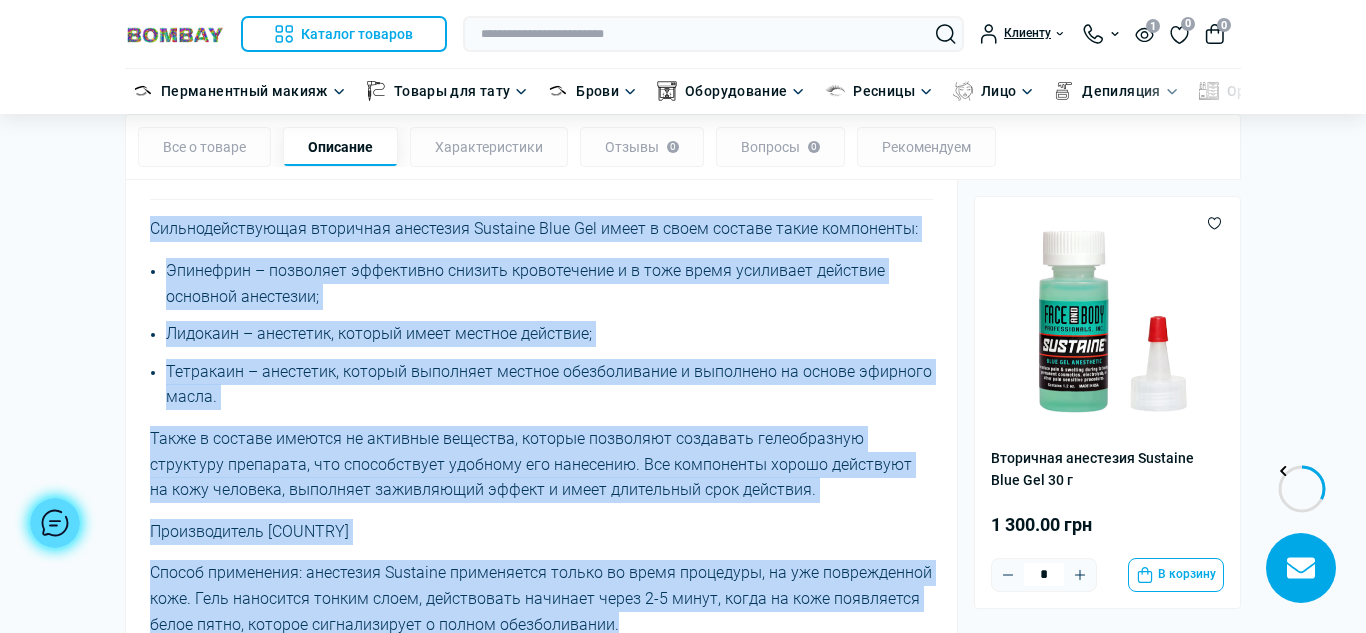 copy on "Сильнодействующая вторичная анестезия Sustaine Blue Gel имеет в своем составе такие компоненты: Эпинефрин – позволяет эффективно снизить кровотечение и в тоже время усиливает действие основной анестезии; Лидокаин – анестетик, который имеет местное действие; Тетракаин – анестетик, который выполняет местное обезболивание и выполнено на основе эфирного масла. Также в составе имеются не активные вещества, которые позволяют создавать гелеобразную структуру препарата, что способствует удобному его нанесению. Все компоненты хорошо действуют на кожу человека, выполняет заживляющий эффект и имеет длительный срок действия. Производитель  США Способ применения: анестезия Sustaine применяется только во время процедуры, на уже поврежденной коже. Гель наносится тонким слоем, действовать начинает через 2-5 минут, когда на коже появляется белое пятно, которое сигнализирует о полном обезболивании...." 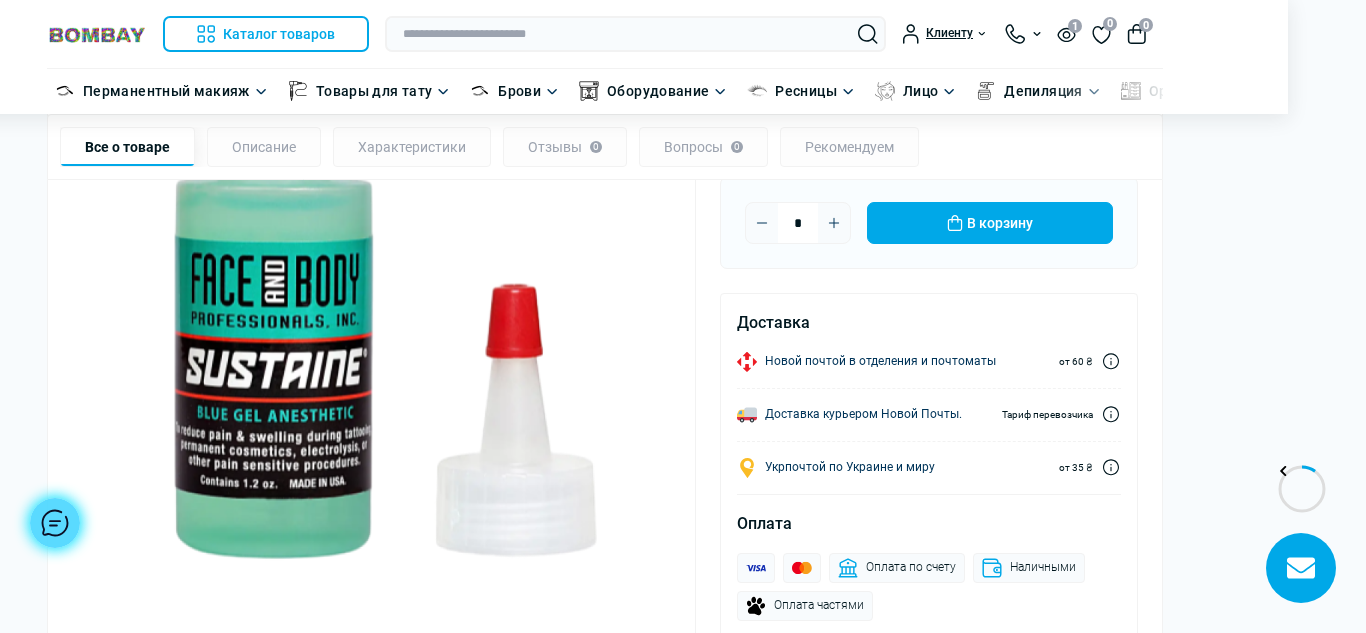 scroll, scrollTop: 406, scrollLeft: 80, axis: both 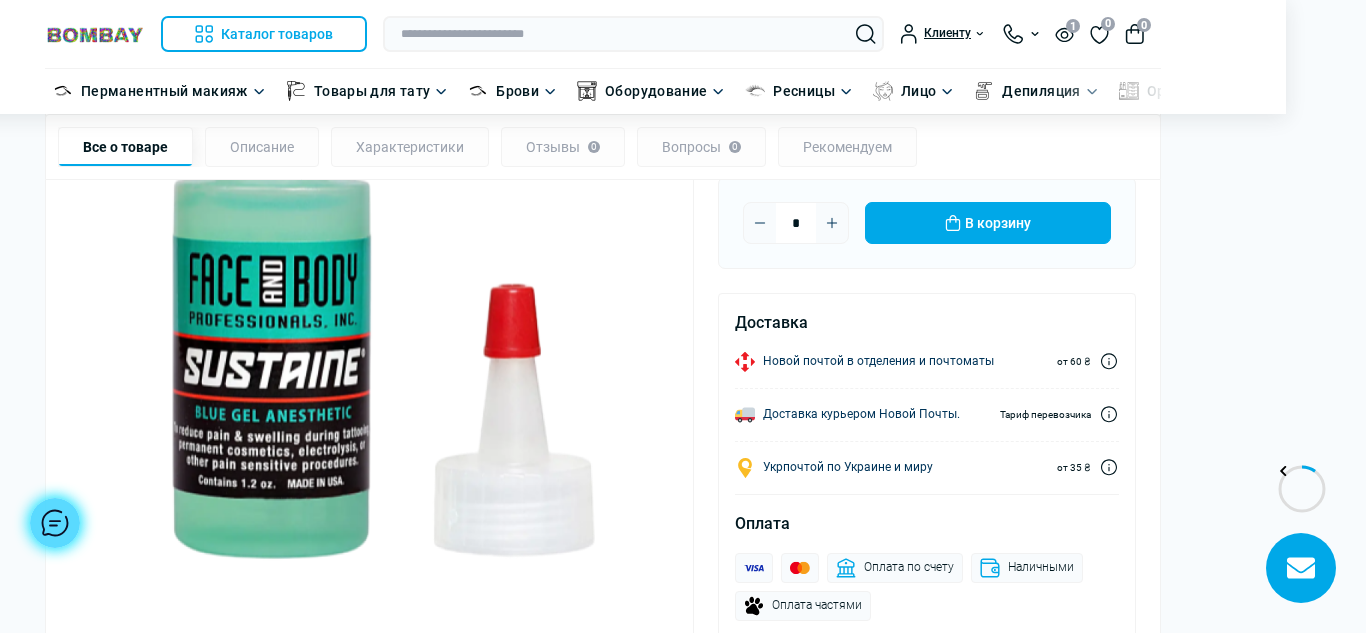 click at bounding box center (369, 289) 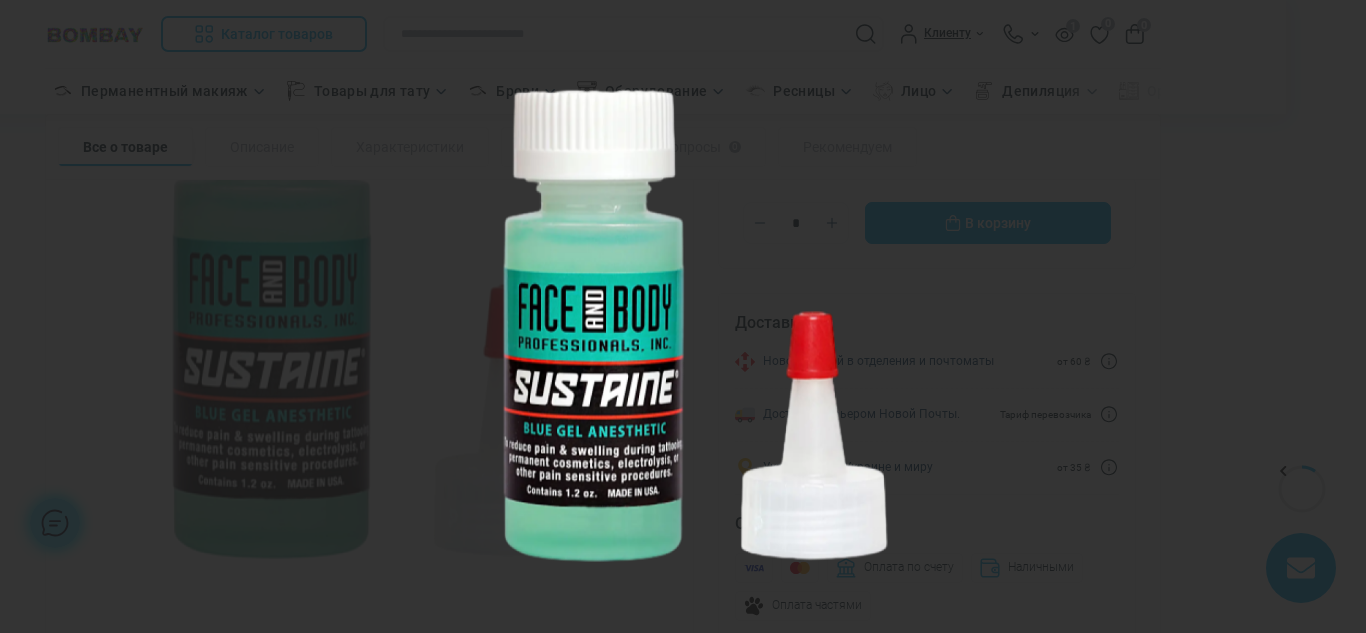 click at bounding box center (683, 316) 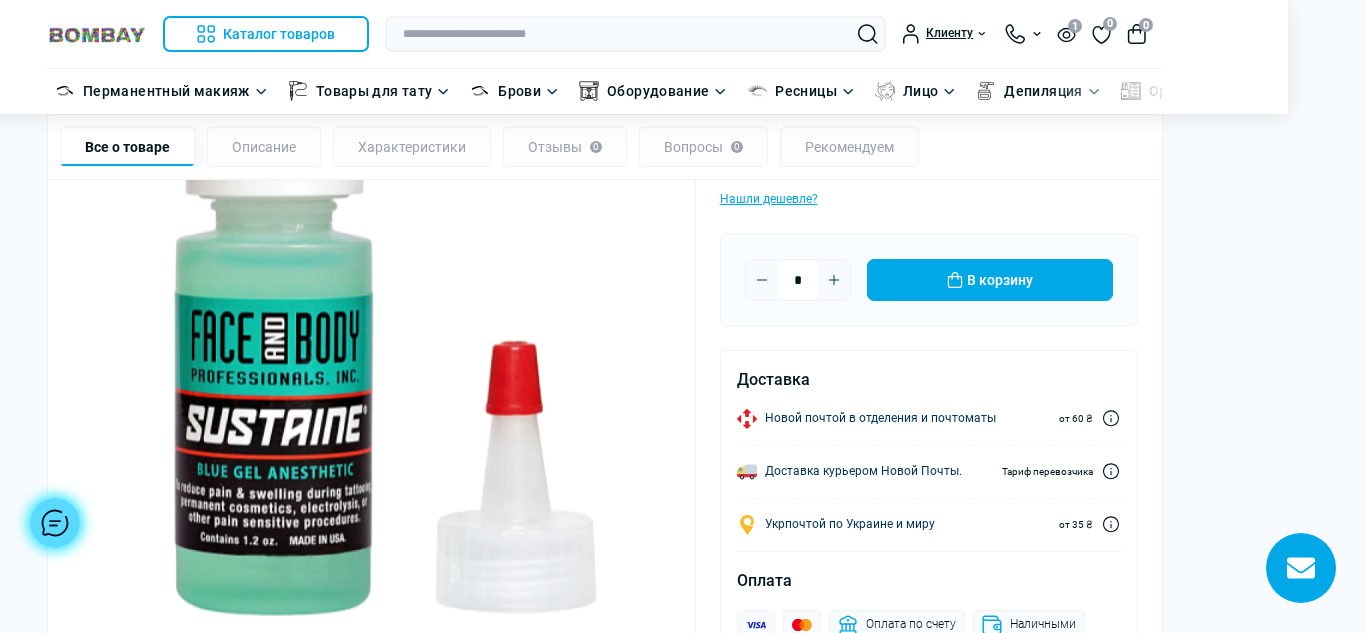 scroll, scrollTop: 346, scrollLeft: 78, axis: both 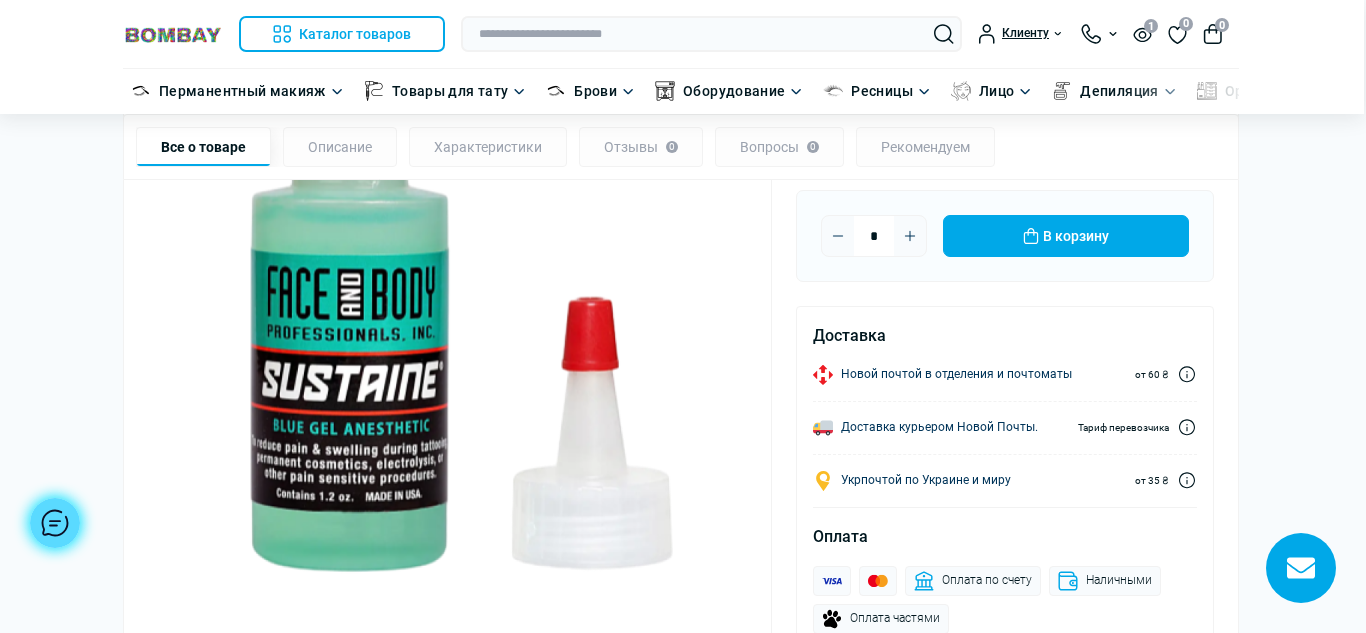 click at bounding box center [447, 302] 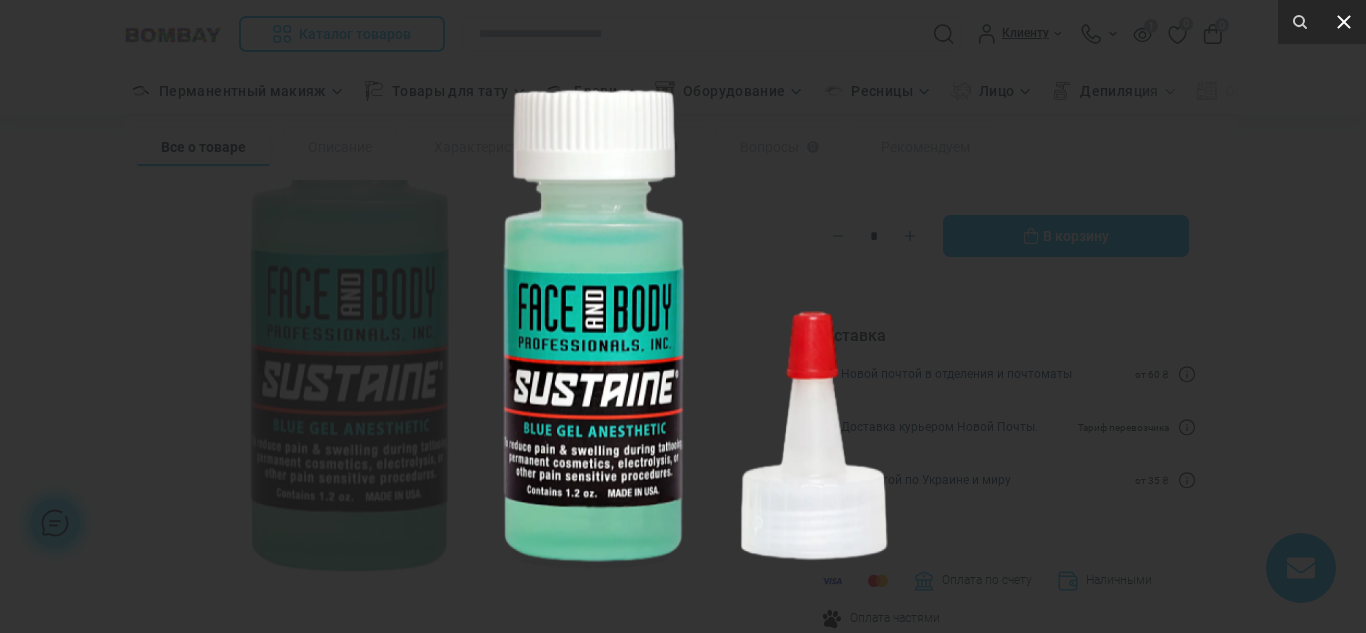 click 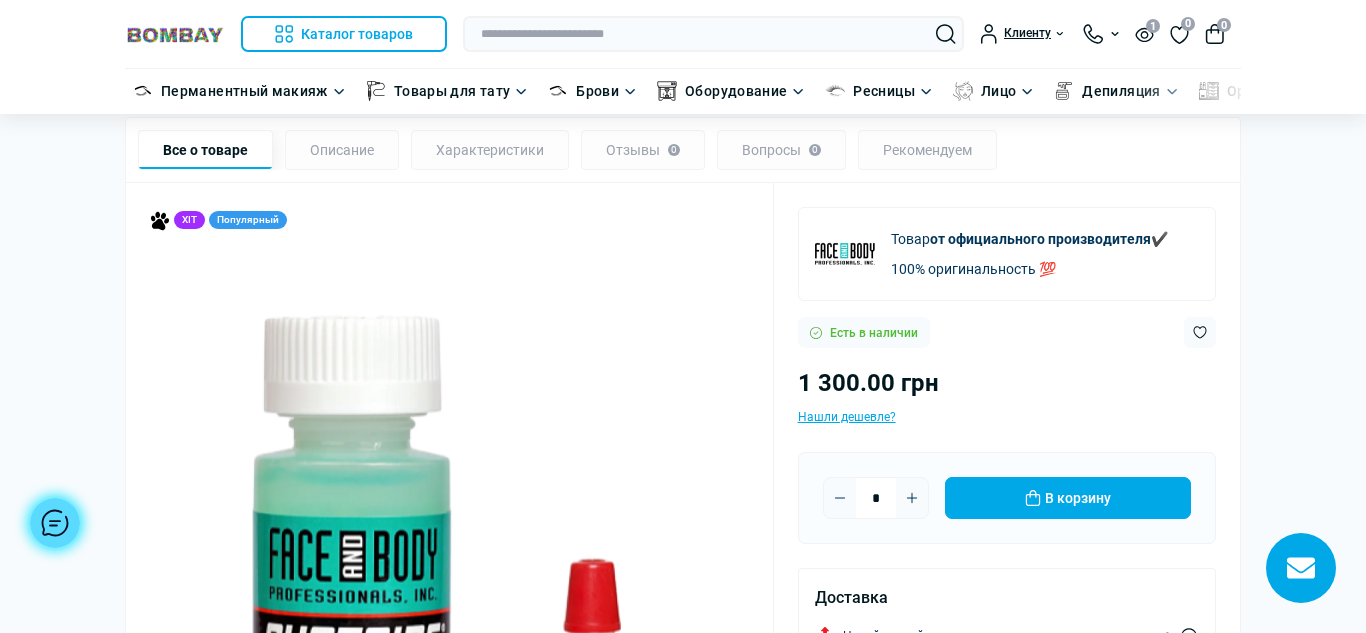 scroll, scrollTop: 133, scrollLeft: 0, axis: vertical 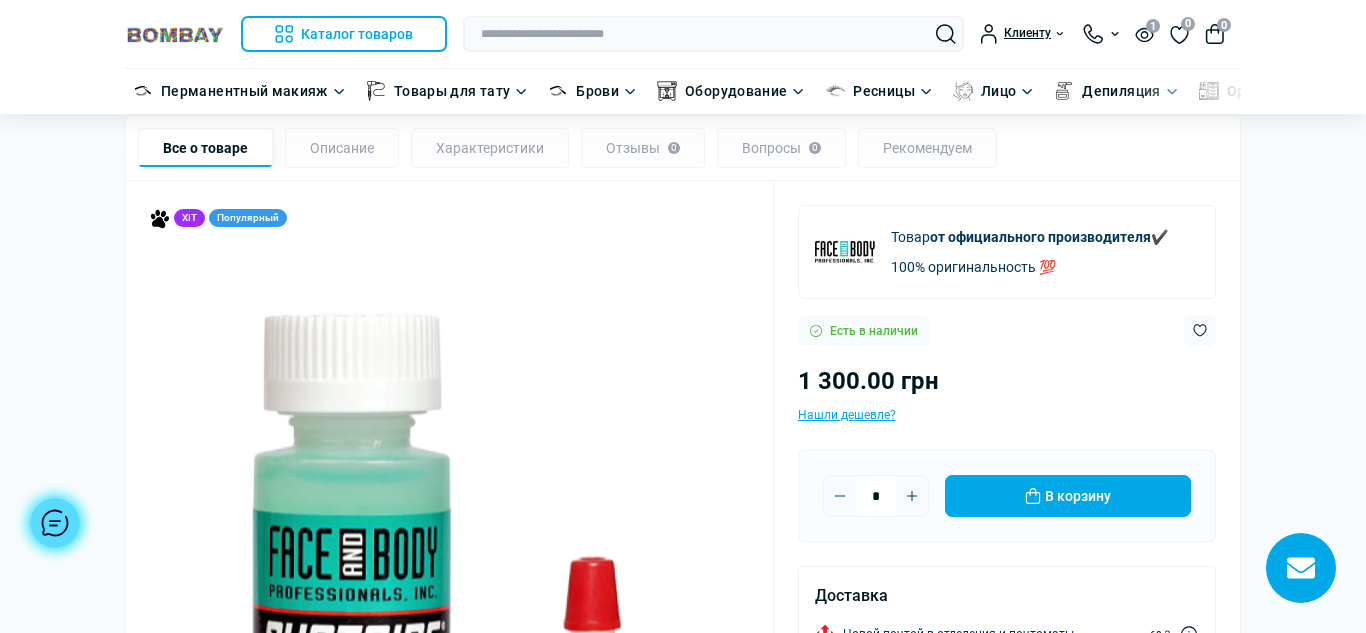 click at bounding box center (449, 562) 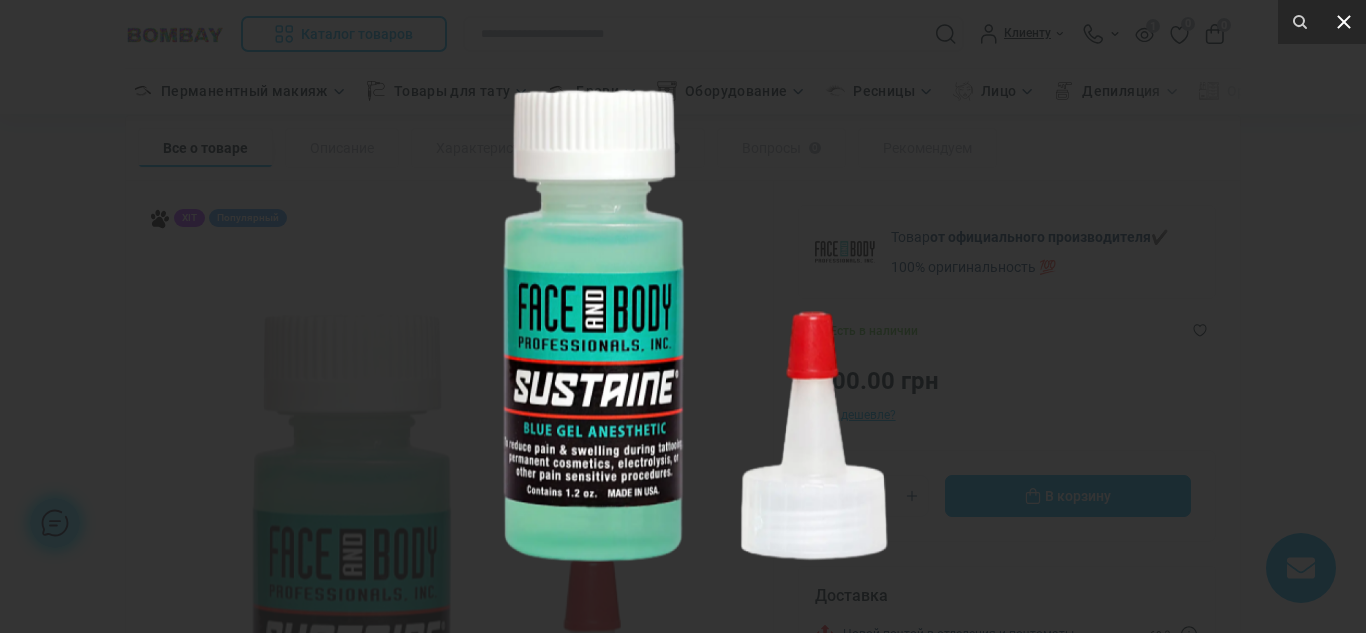 click 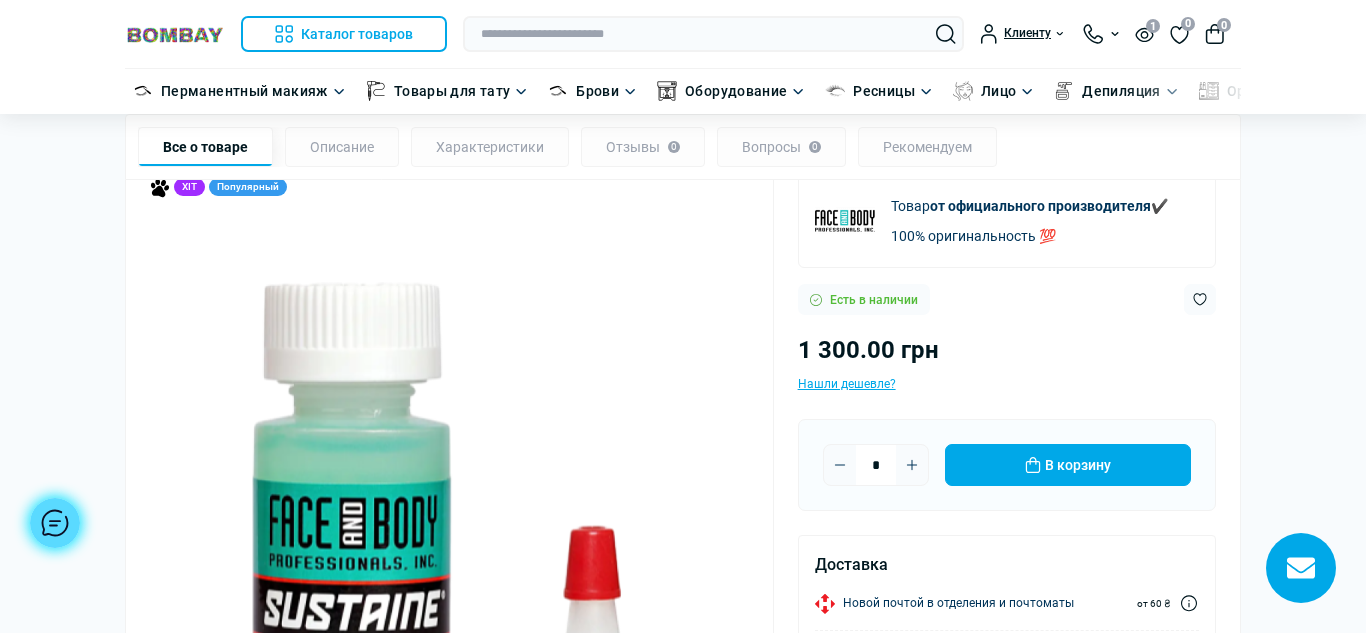 scroll, scrollTop: 171, scrollLeft: 0, axis: vertical 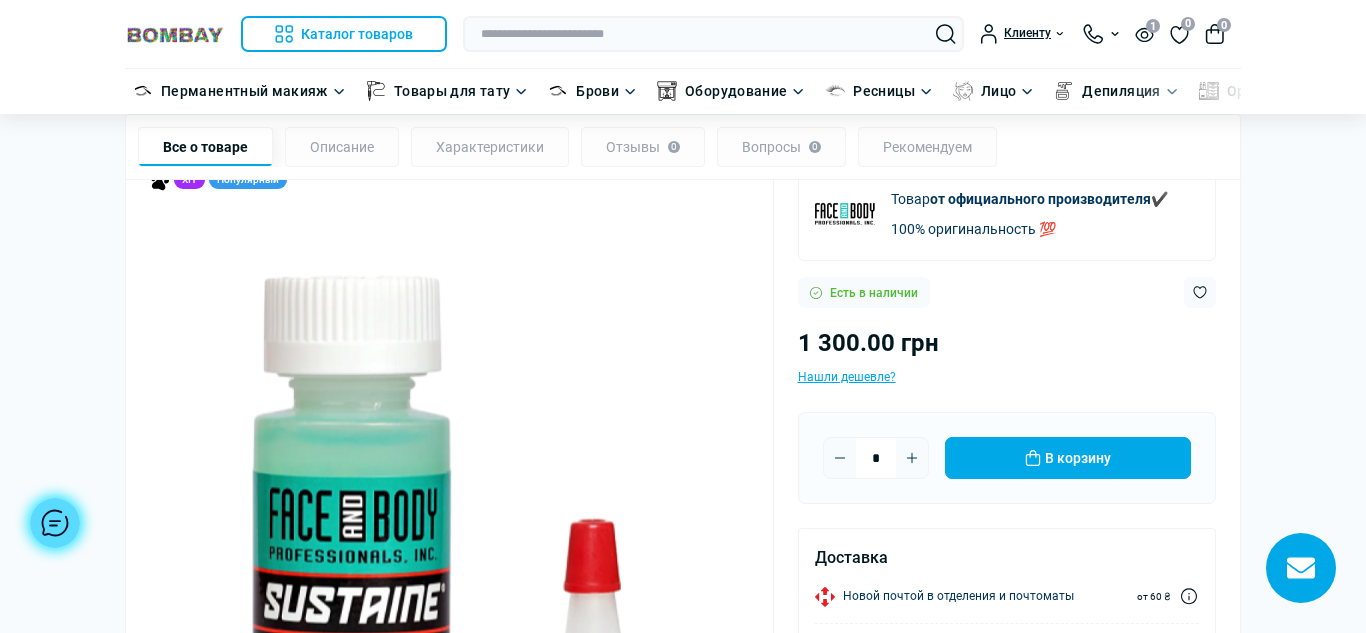 click at bounding box center [449, 524] 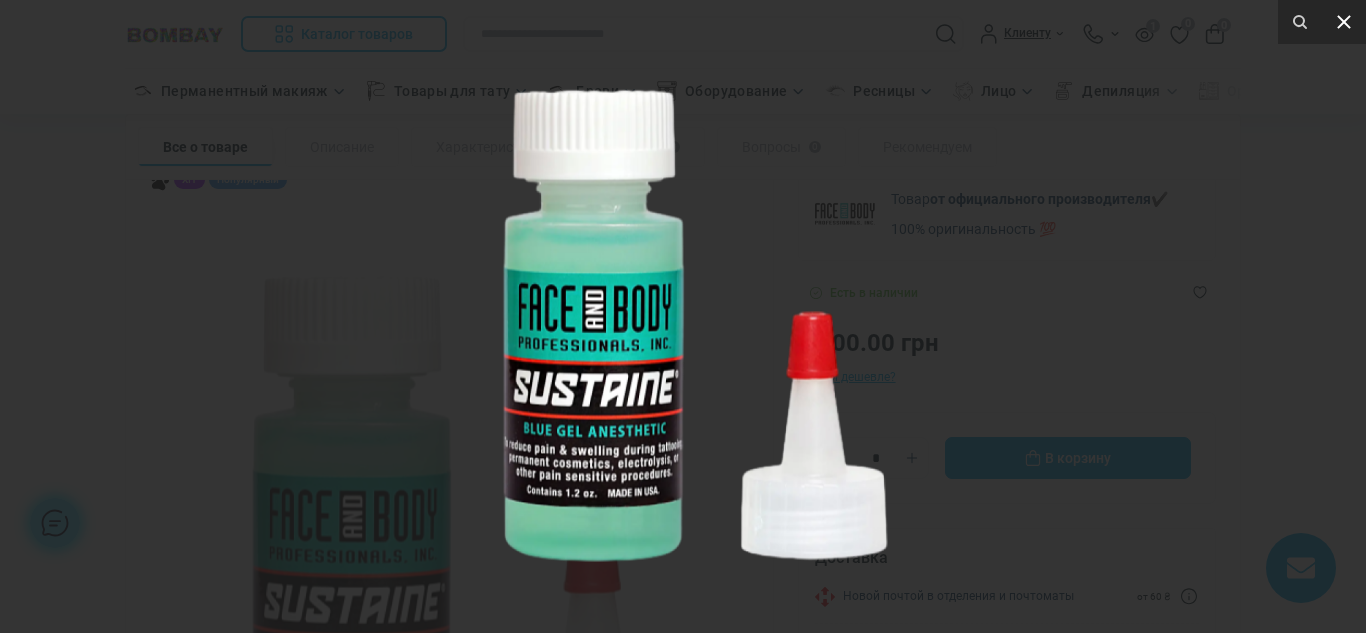 click 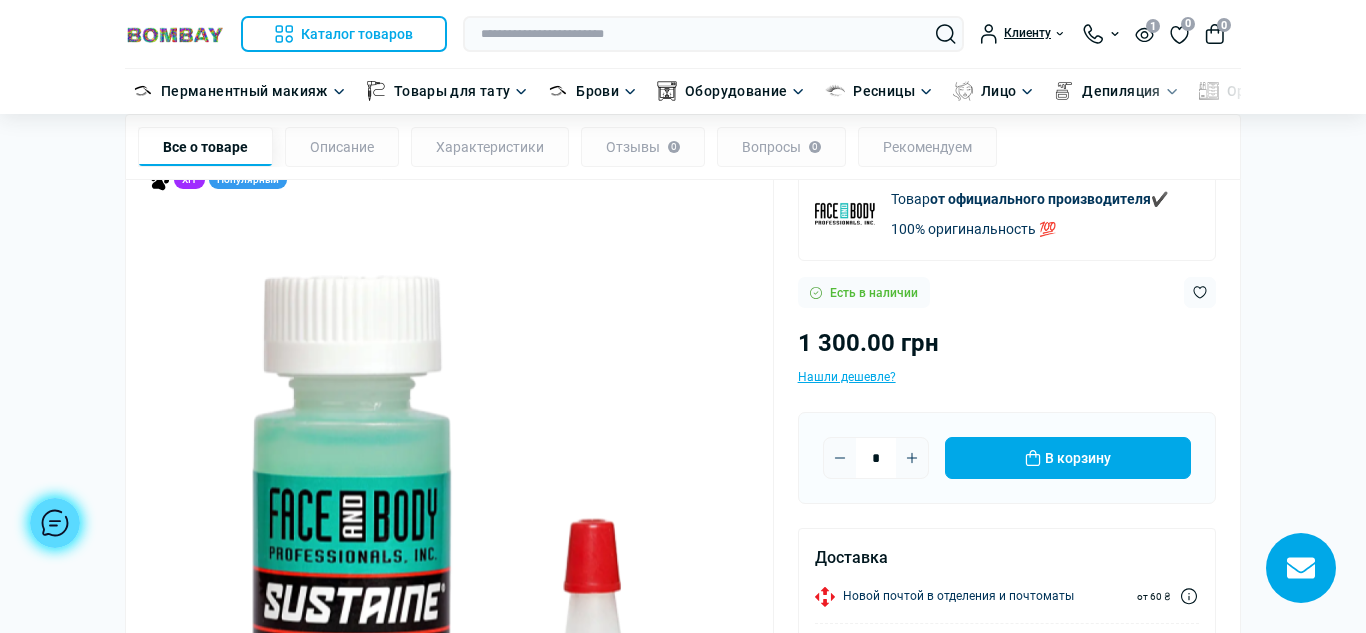 click at bounding box center (449, 524) 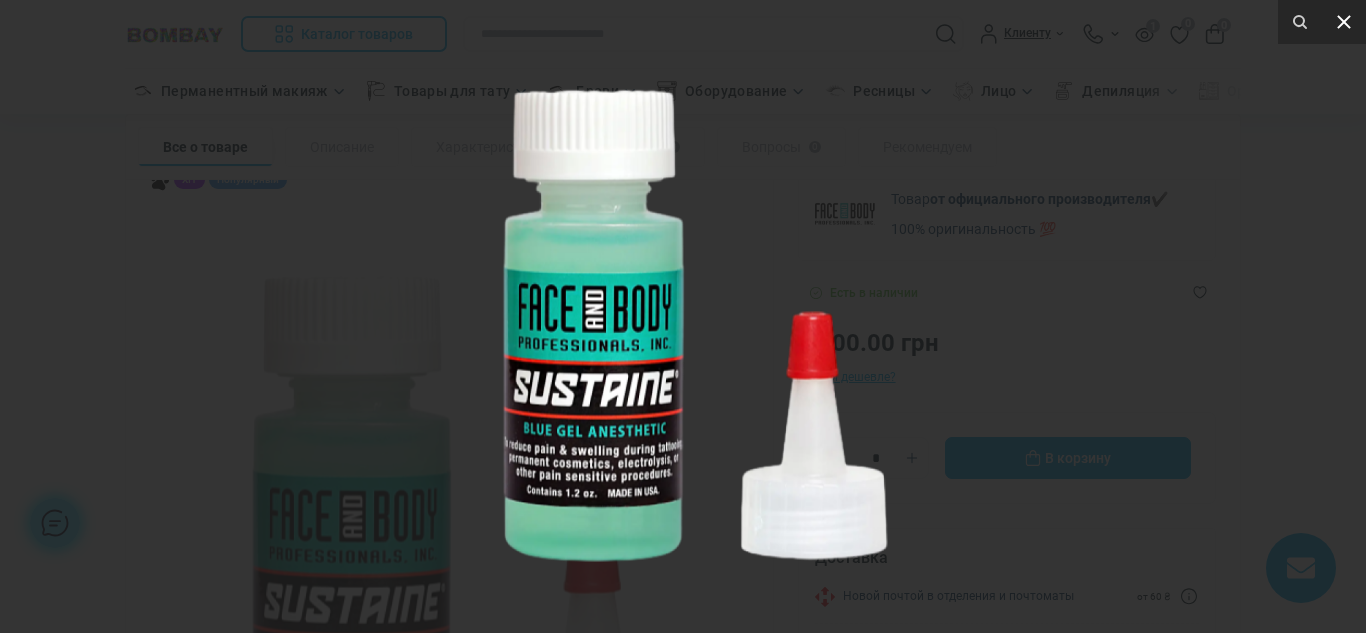 click at bounding box center (1344, 22) 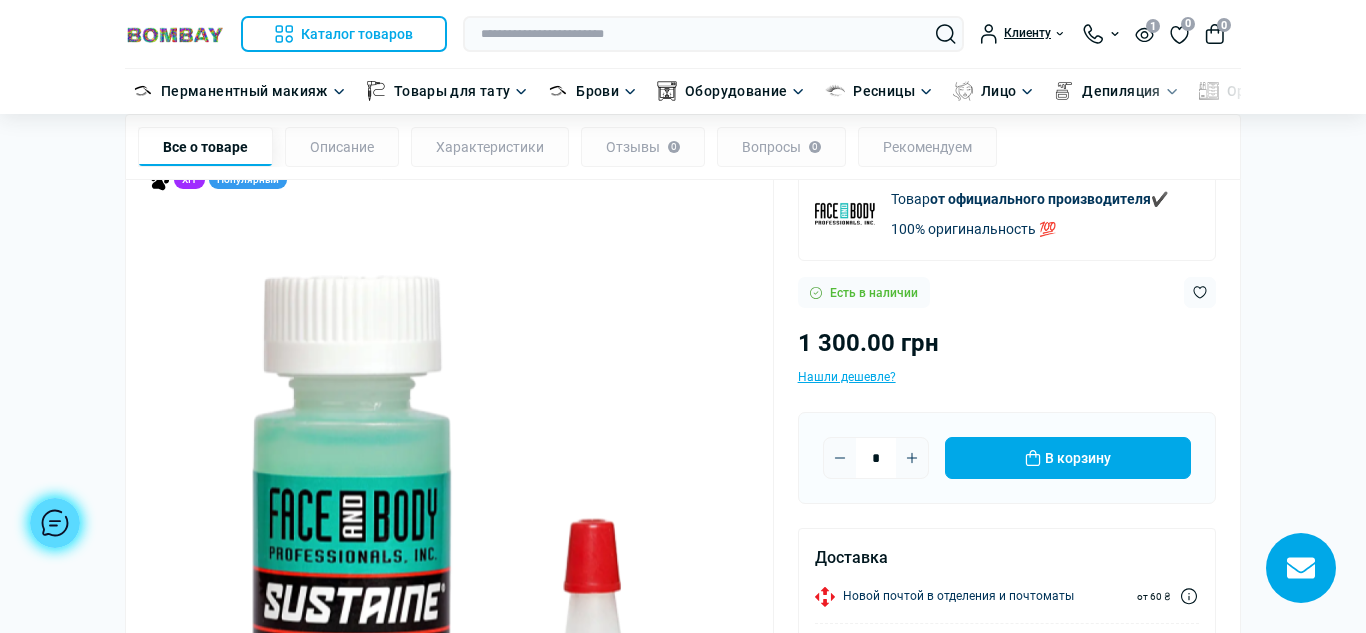 click at bounding box center (449, 524) 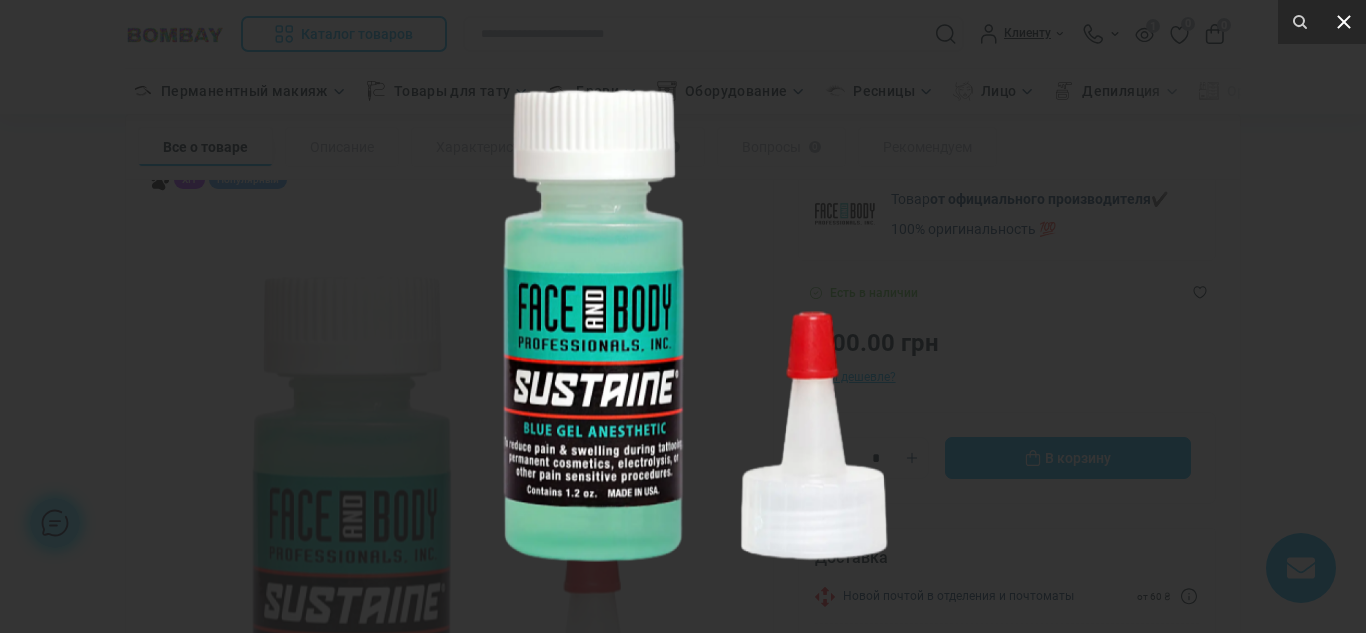 click at bounding box center [1344, 22] 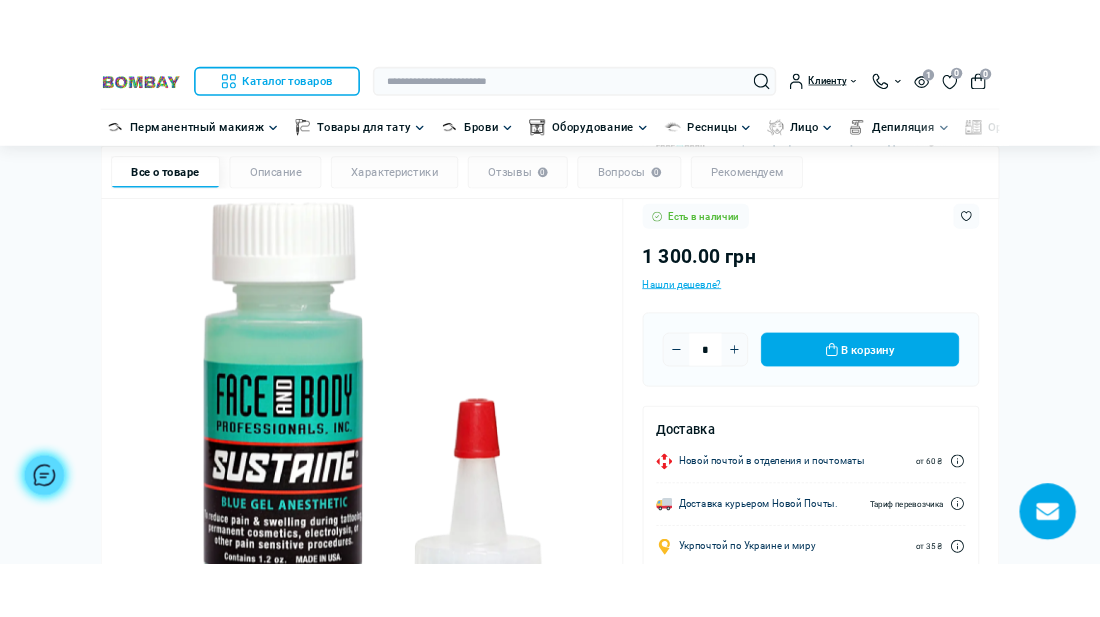 scroll, scrollTop: 267, scrollLeft: 0, axis: vertical 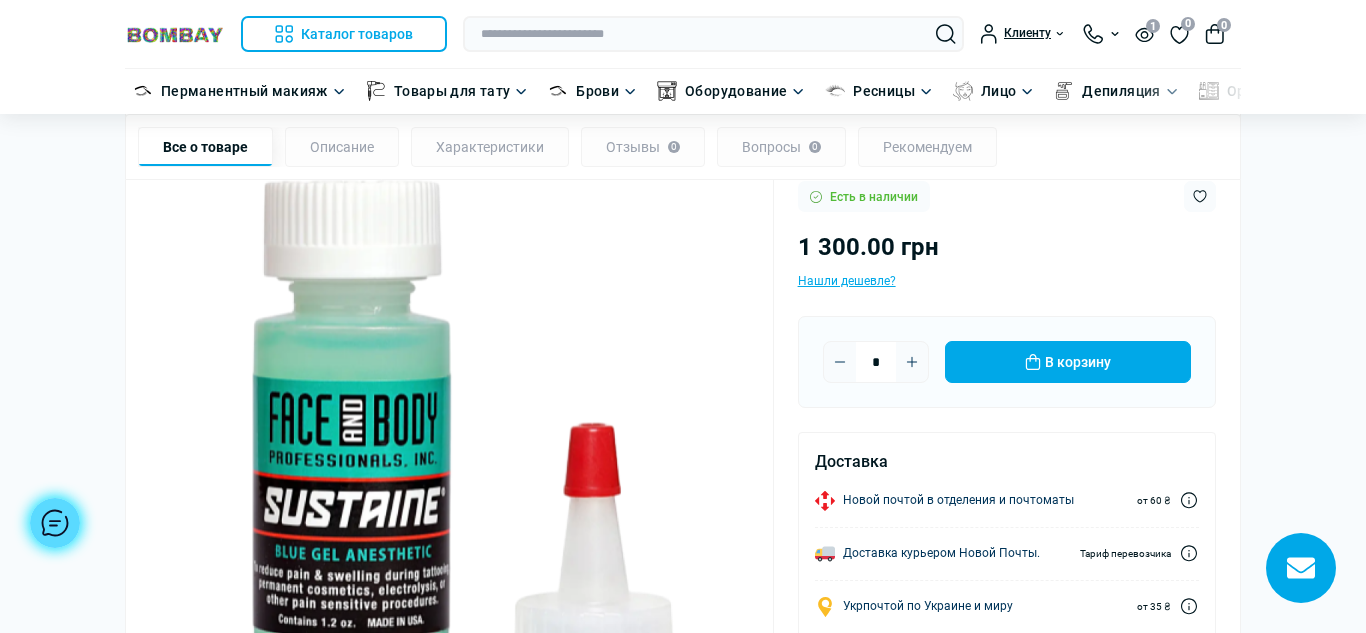click at bounding box center [449, 428] 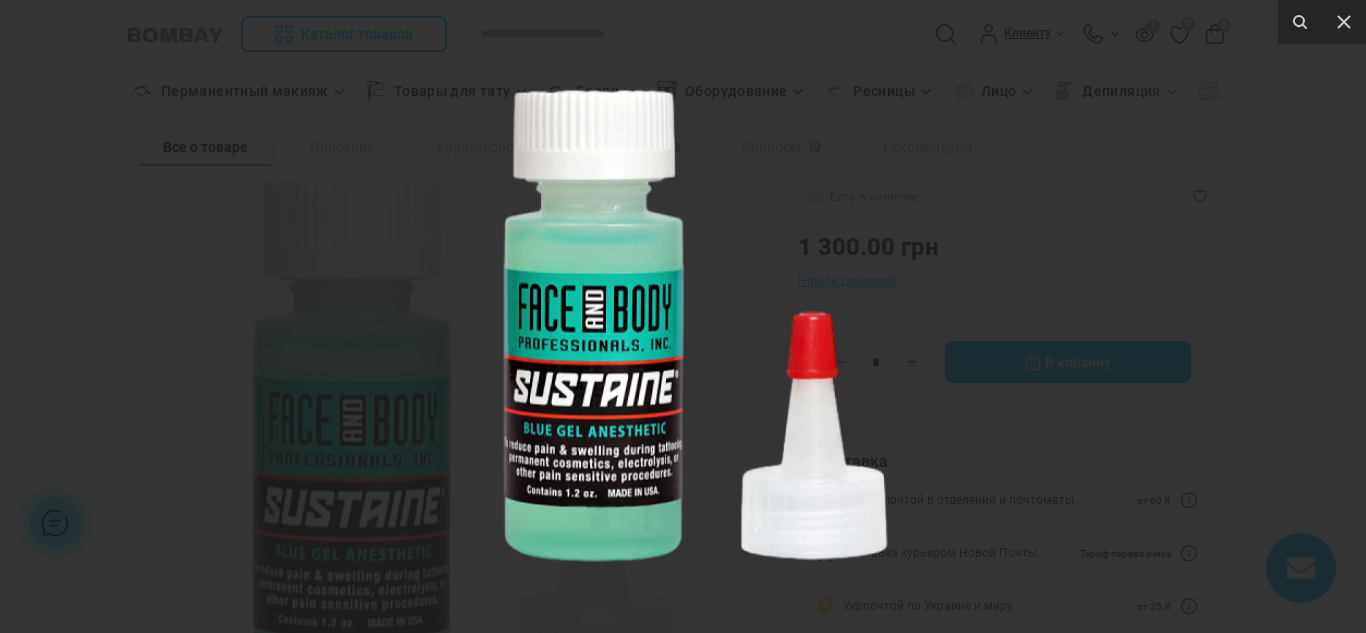 click at bounding box center [682, 316] 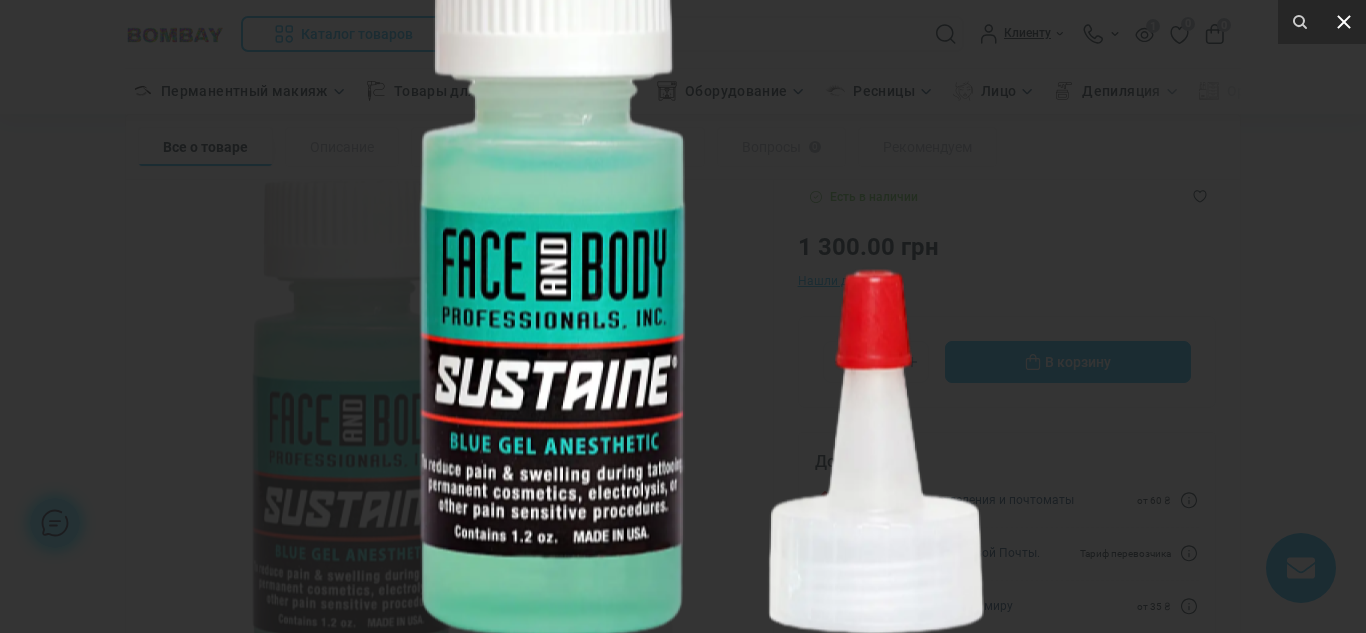 click 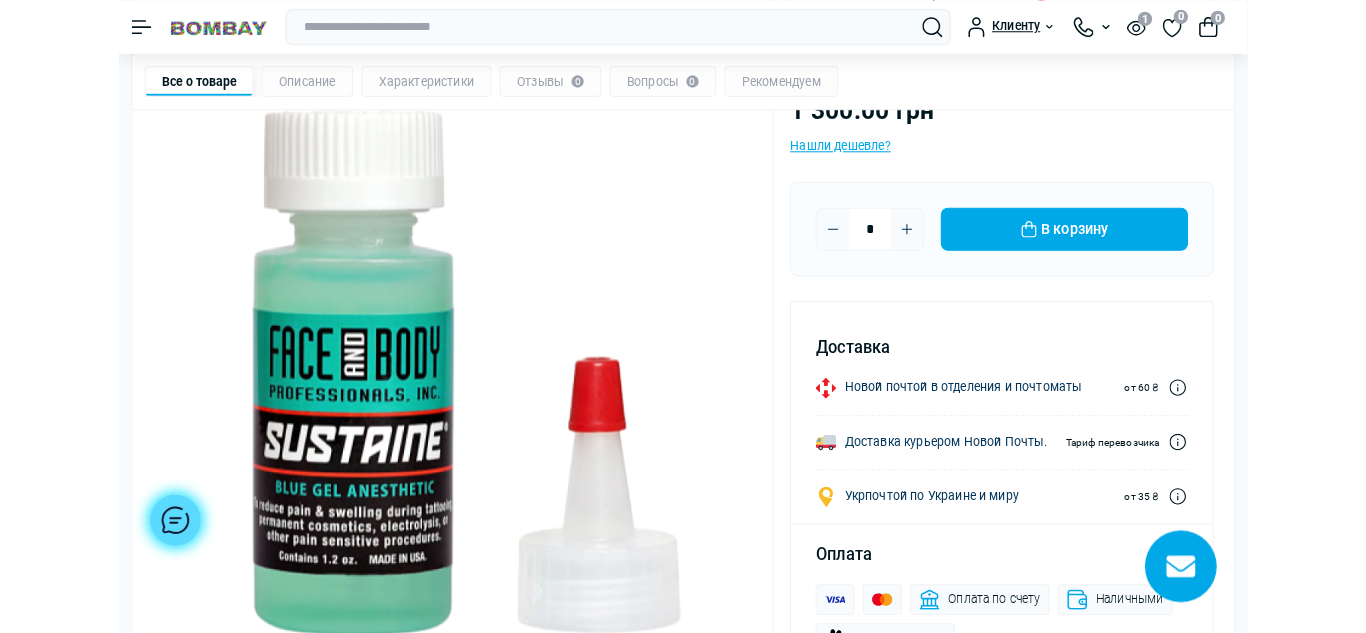 scroll, scrollTop: 327, scrollLeft: 0, axis: vertical 